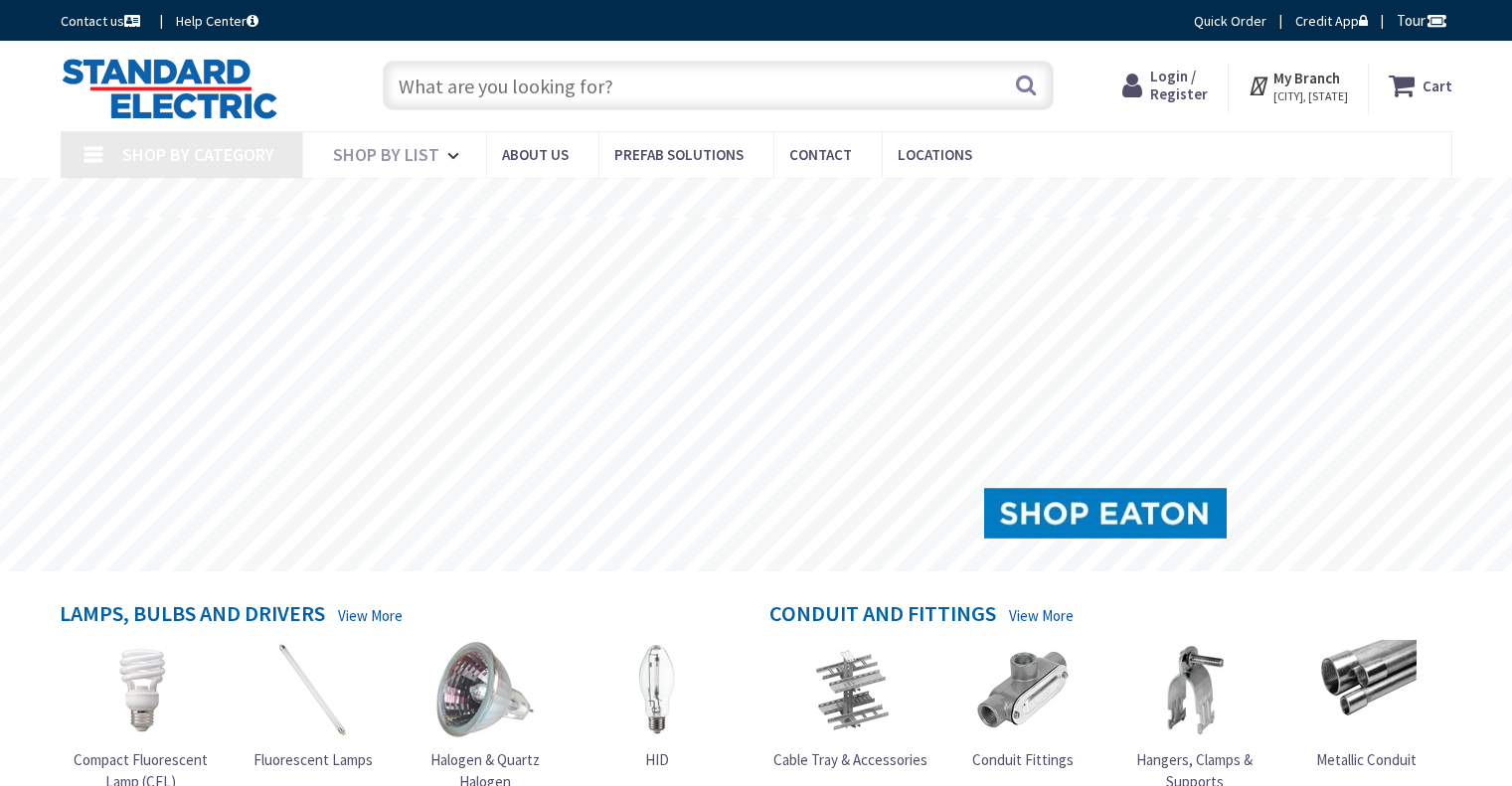scroll, scrollTop: 0, scrollLeft: 0, axis: both 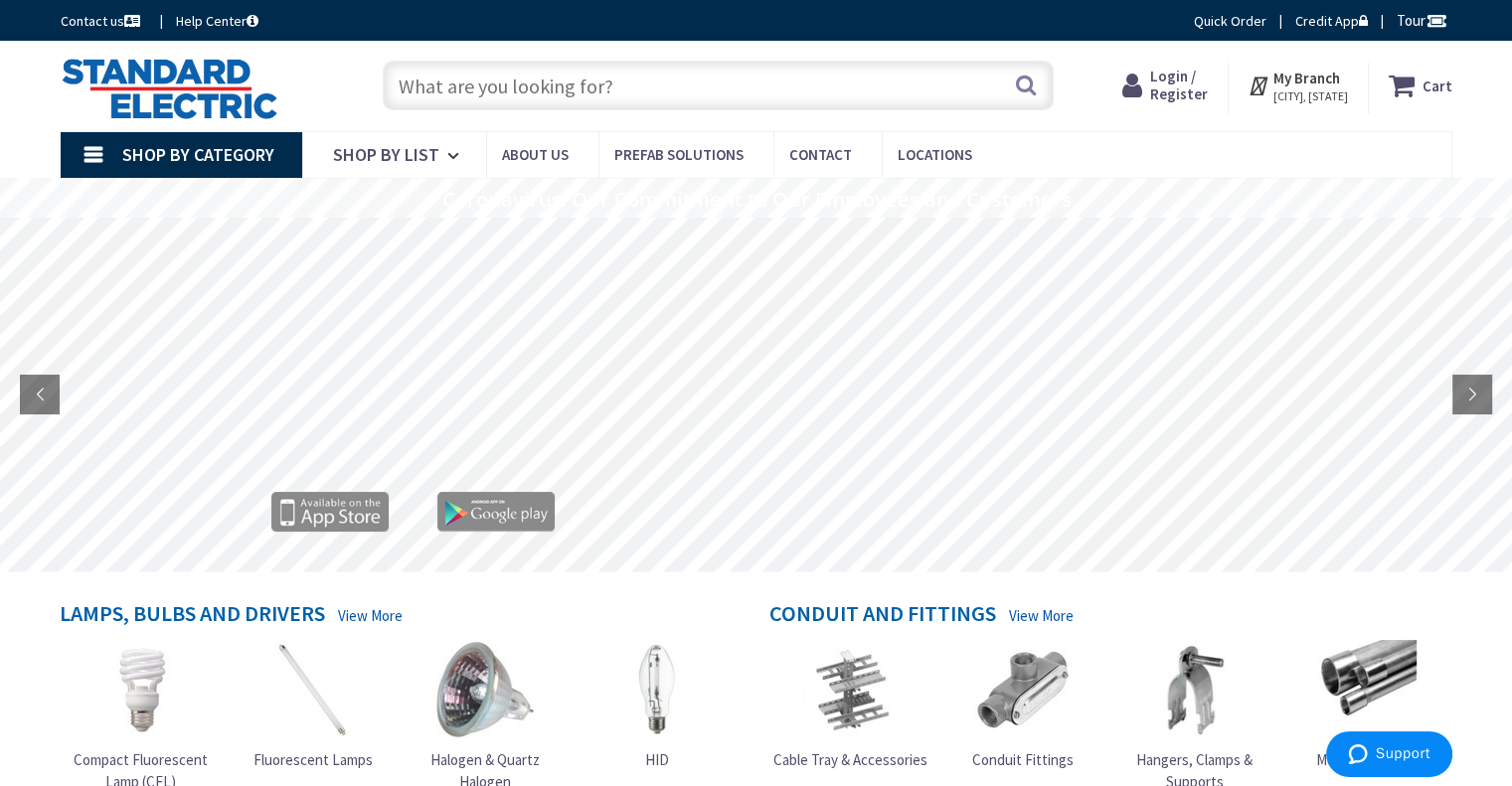 click at bounding box center (718, 85) 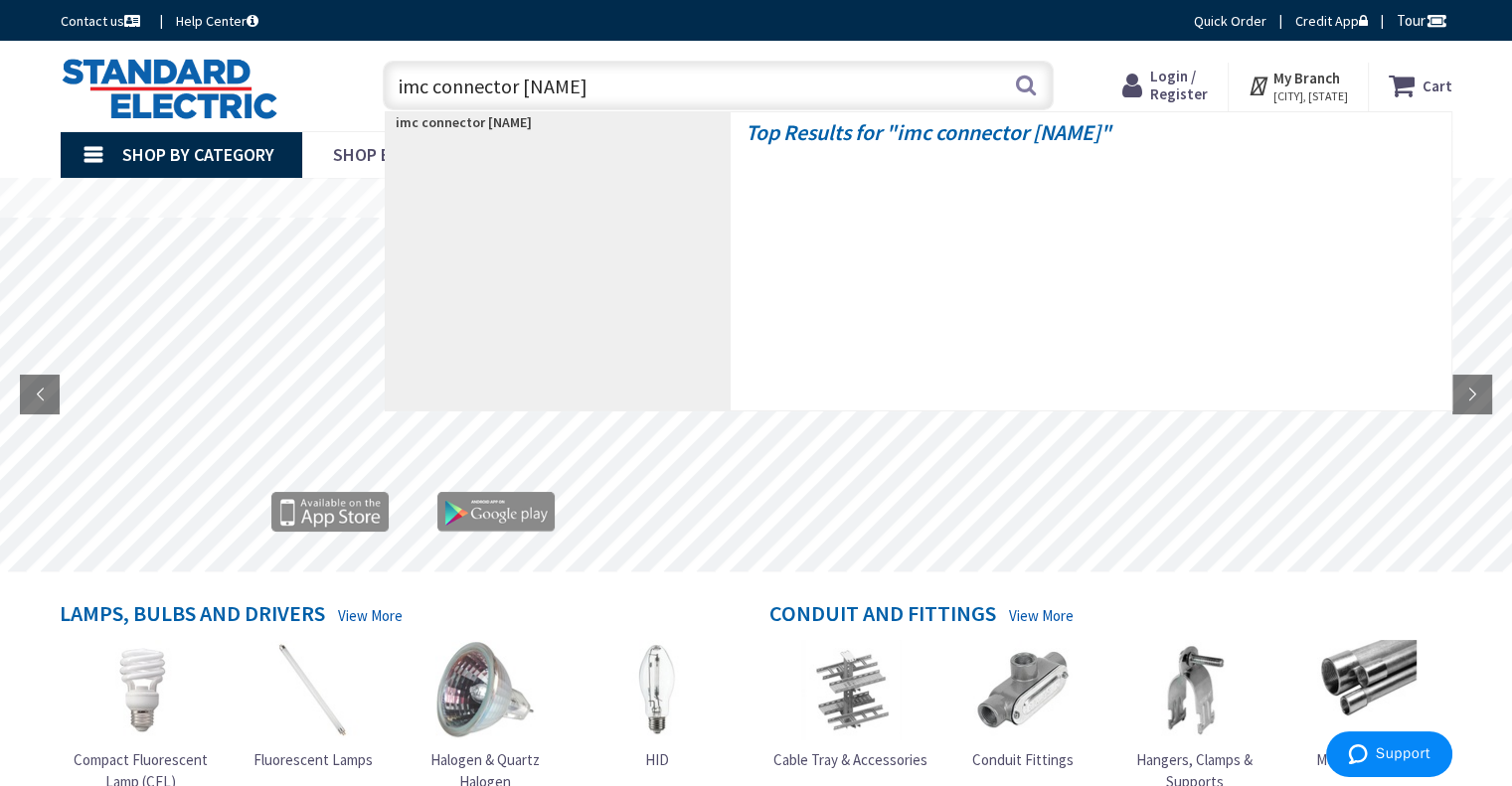 type on "imc connectors" 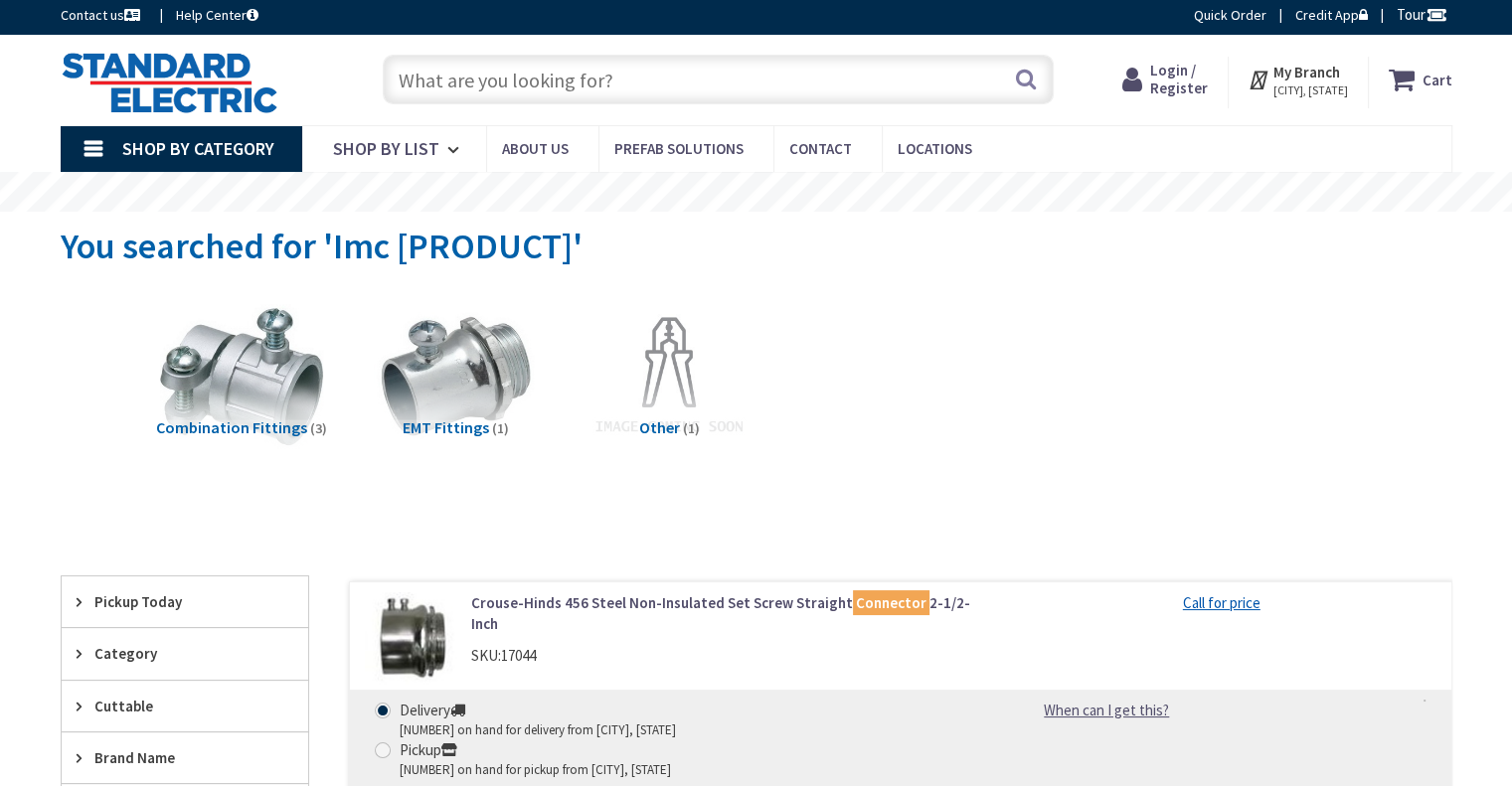 scroll, scrollTop: 0, scrollLeft: 0, axis: both 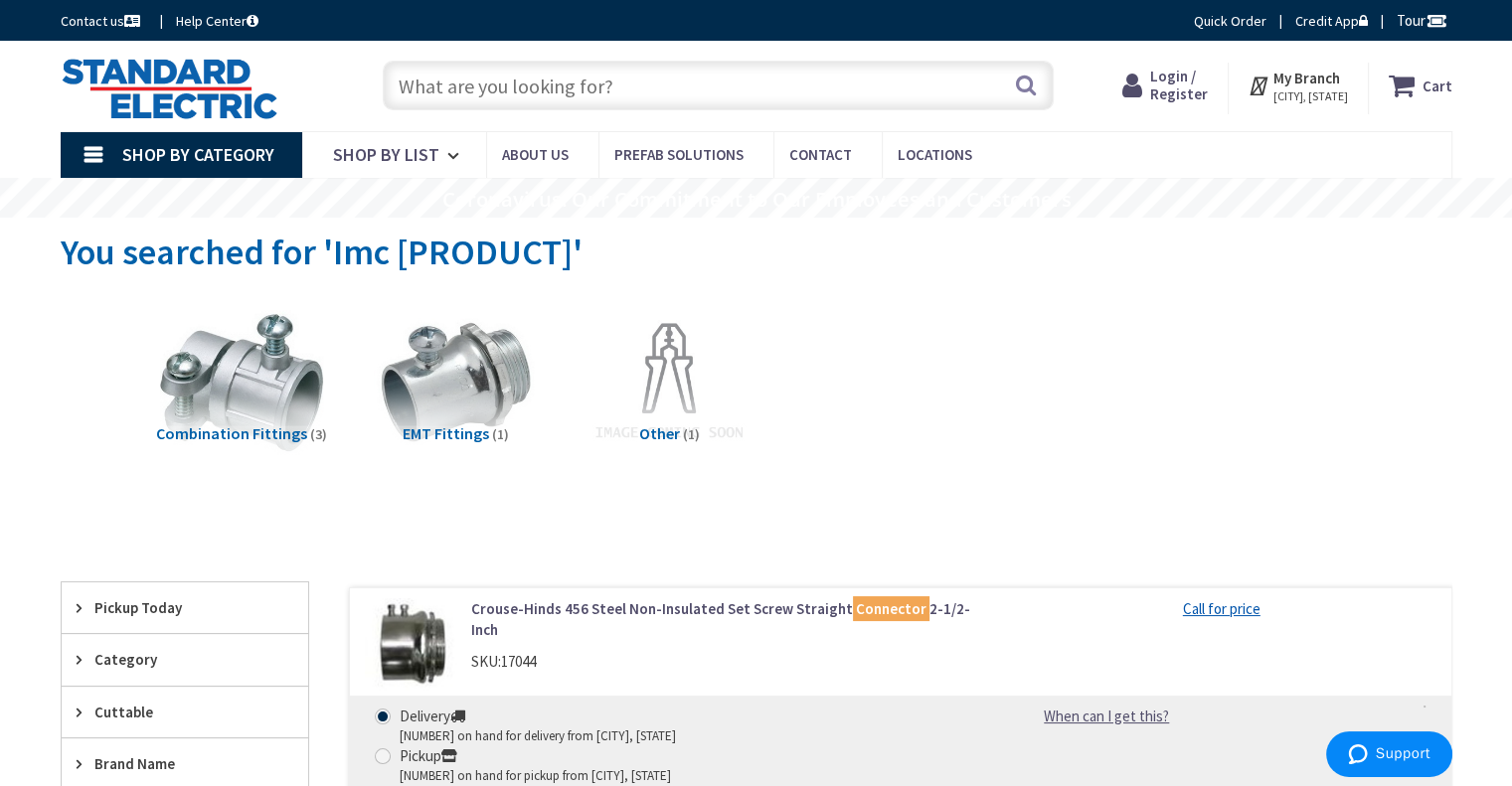 click at bounding box center (718, 85) 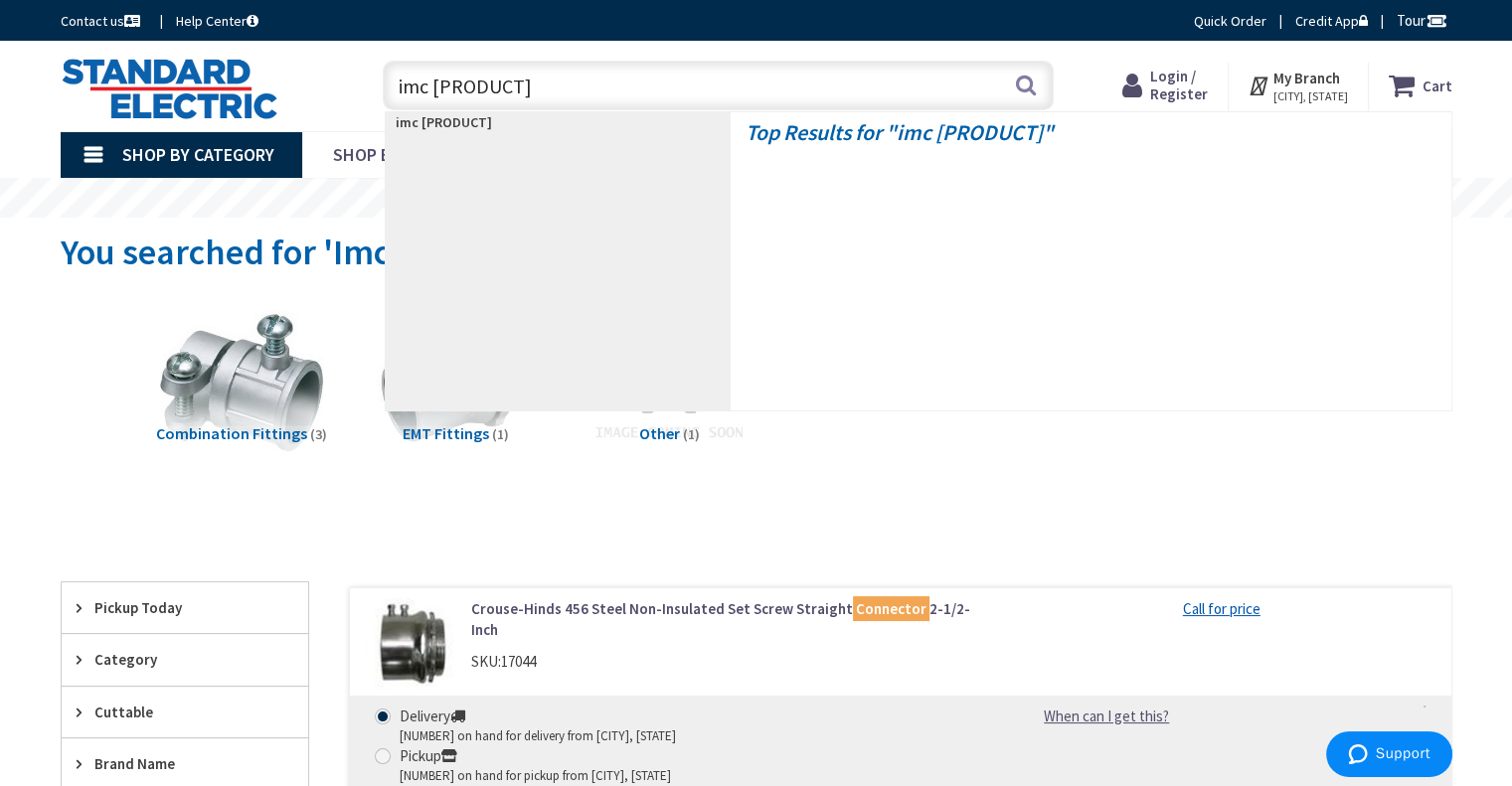 type on "imc couplings" 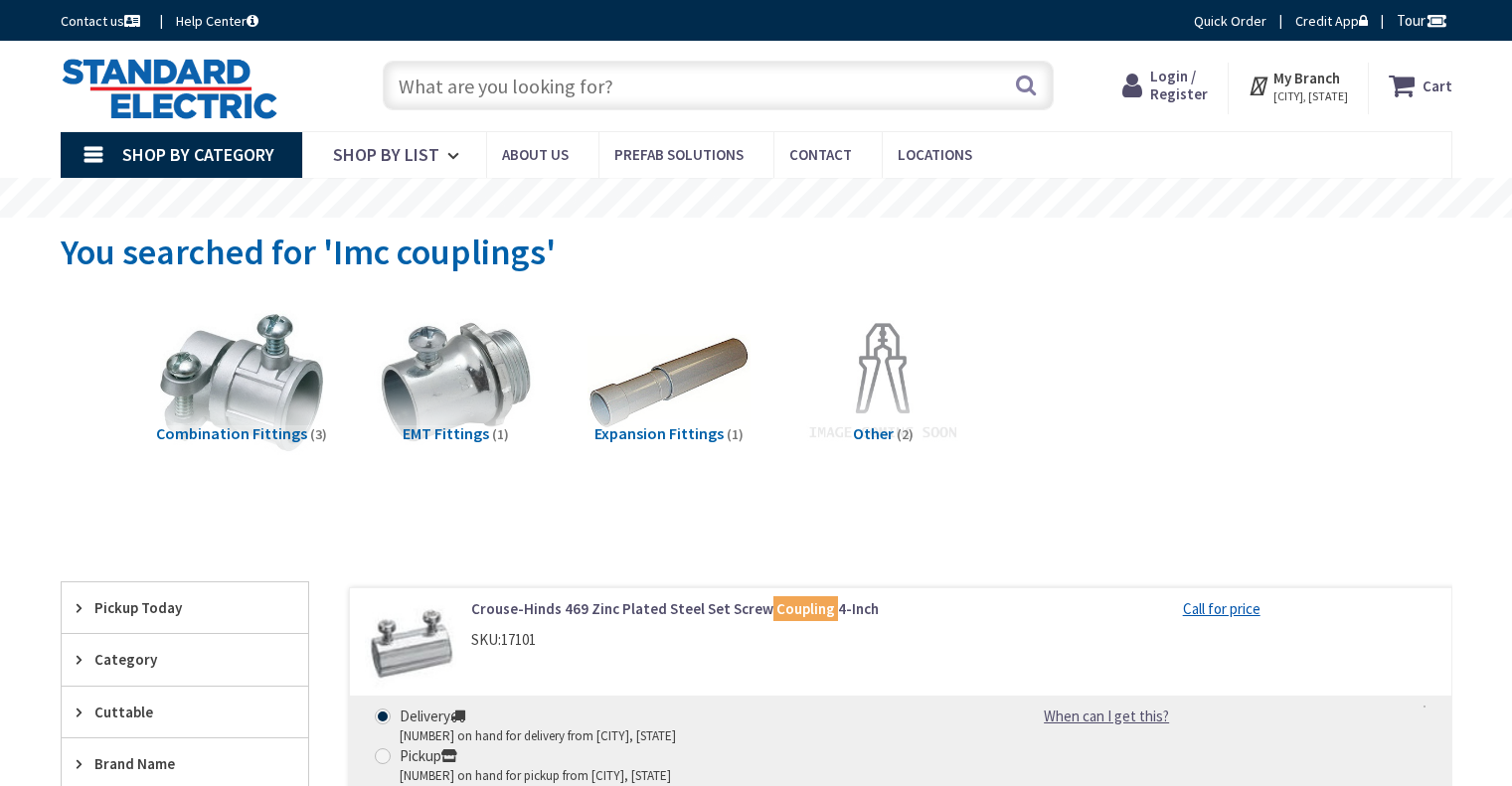 scroll, scrollTop: 0, scrollLeft: 0, axis: both 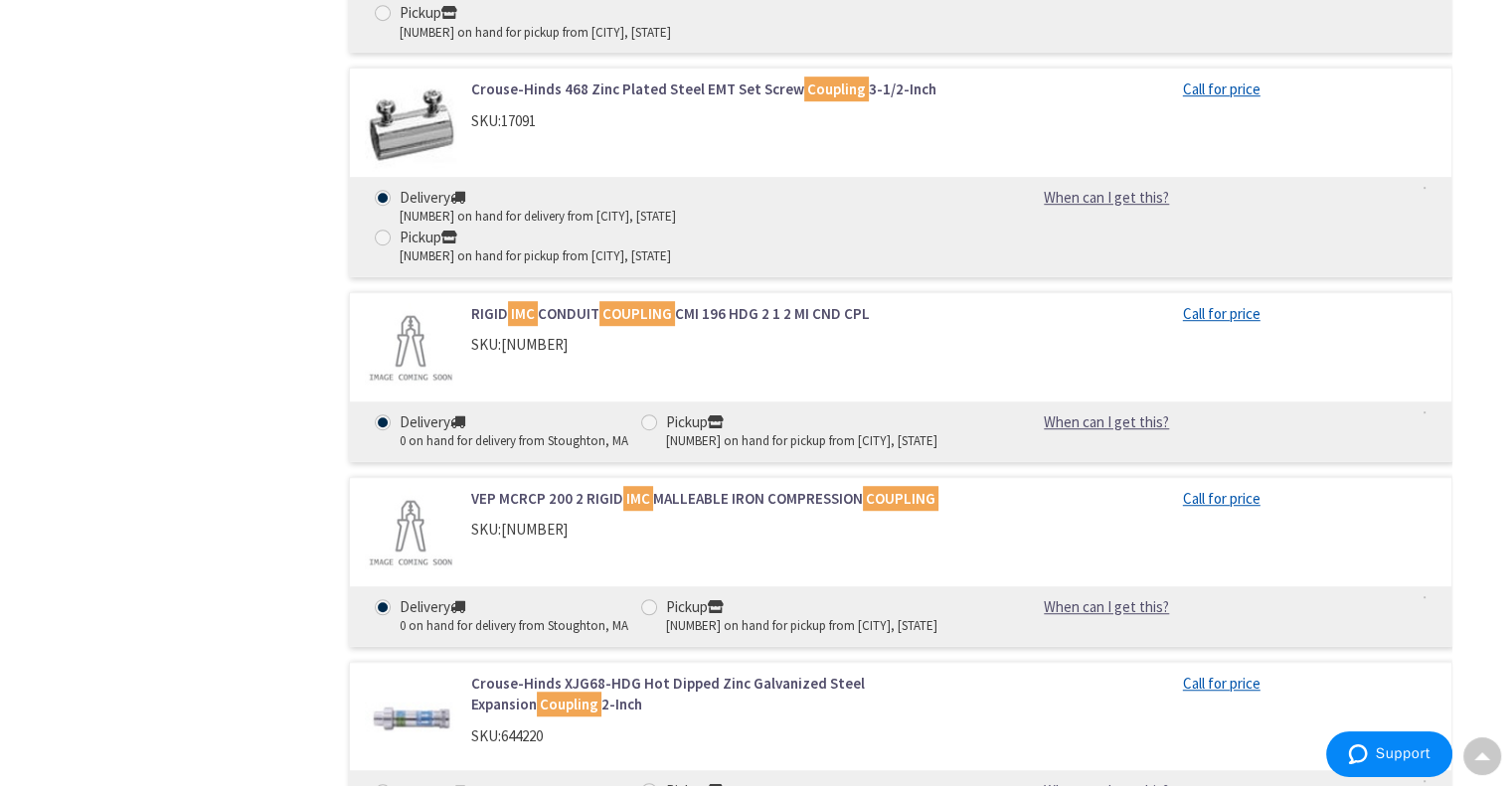 click on "RIGID  IMC  CONDUIT  COUPLING  CMI 196 HDG 2 1 2 MI CND CPL" at bounding box center (724, 313) 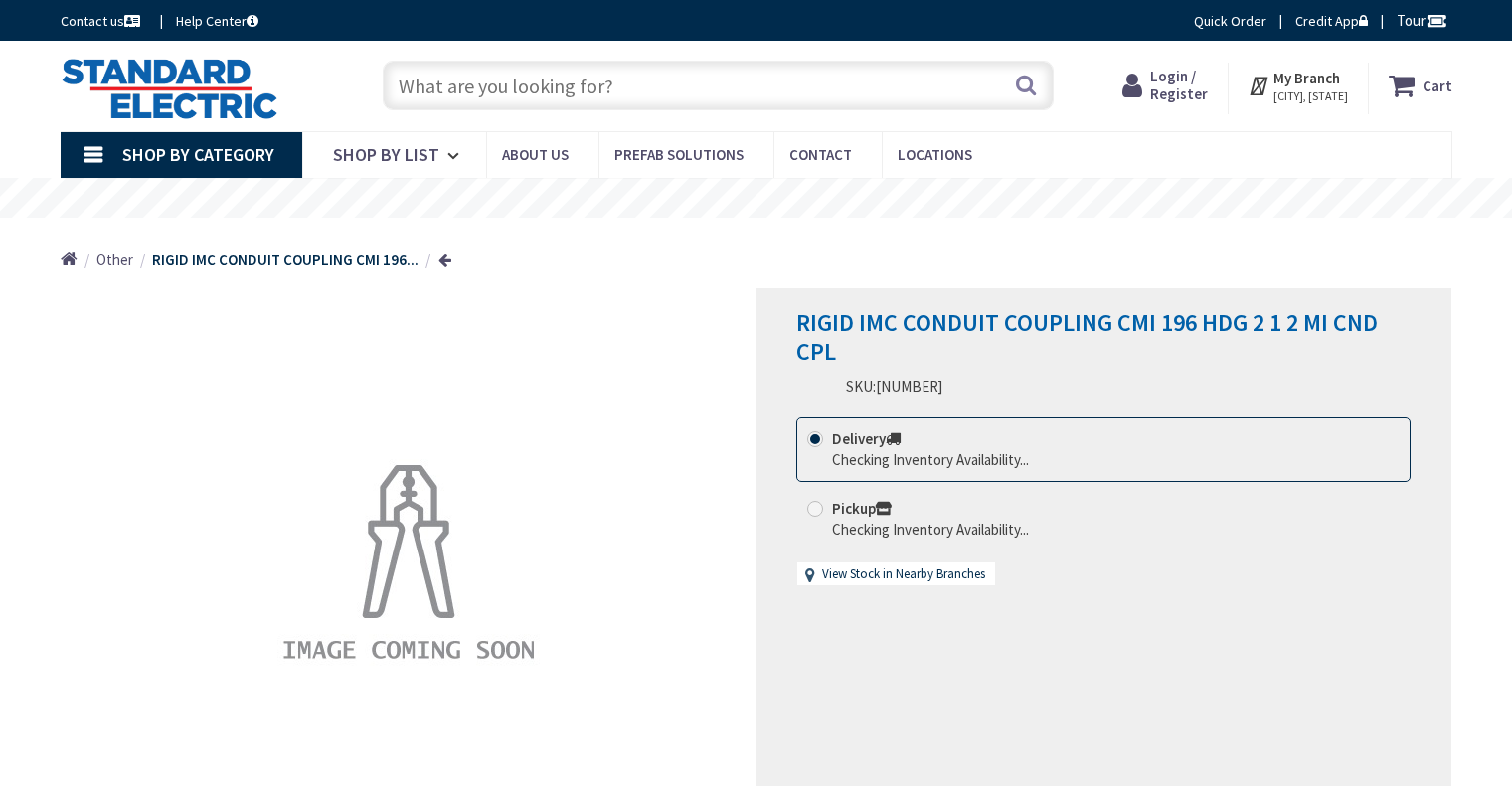 scroll, scrollTop: 0, scrollLeft: 0, axis: both 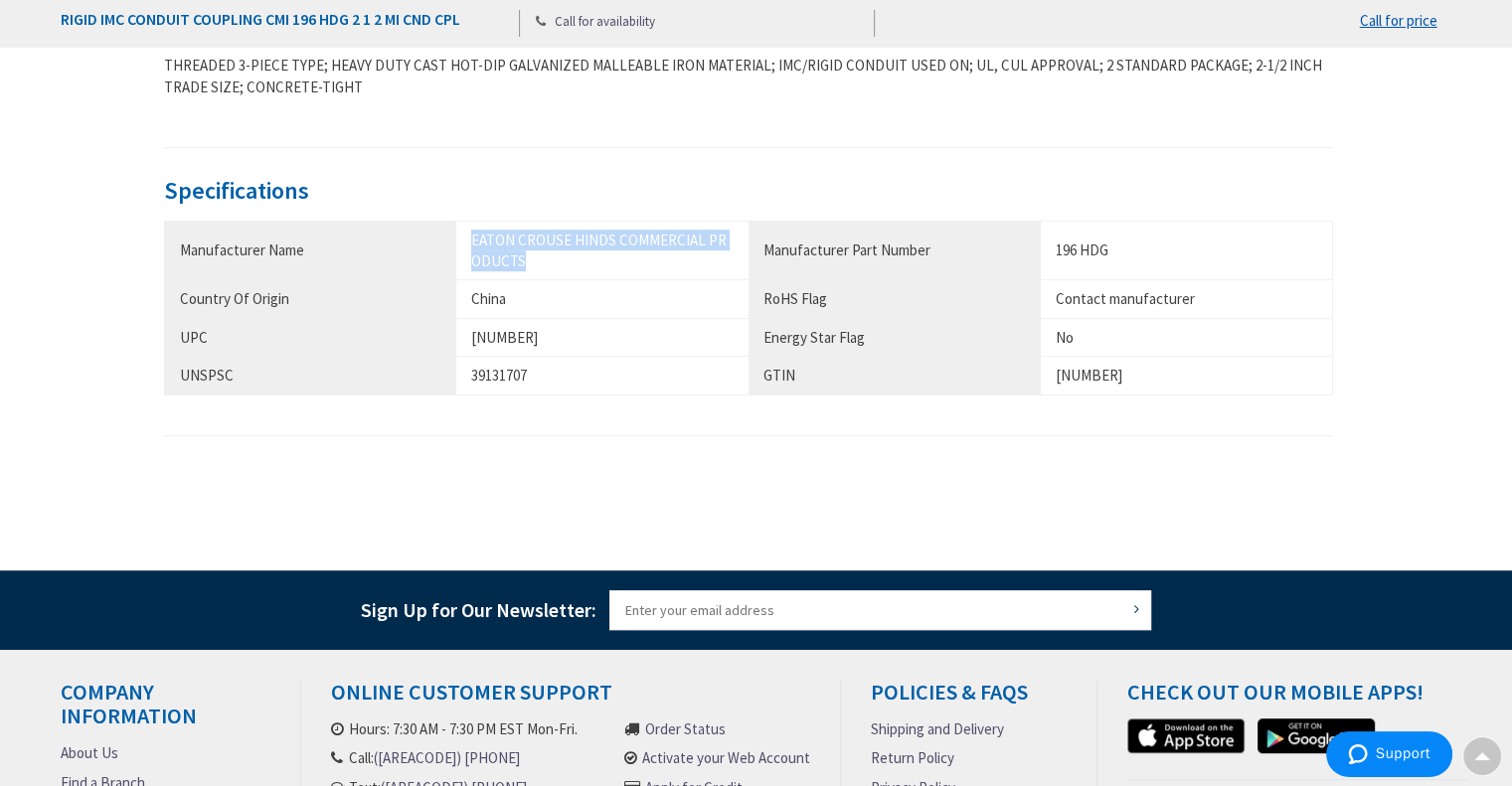 drag, startPoint x: 521, startPoint y: 257, endPoint x: 468, endPoint y: 237, distance: 56.648036 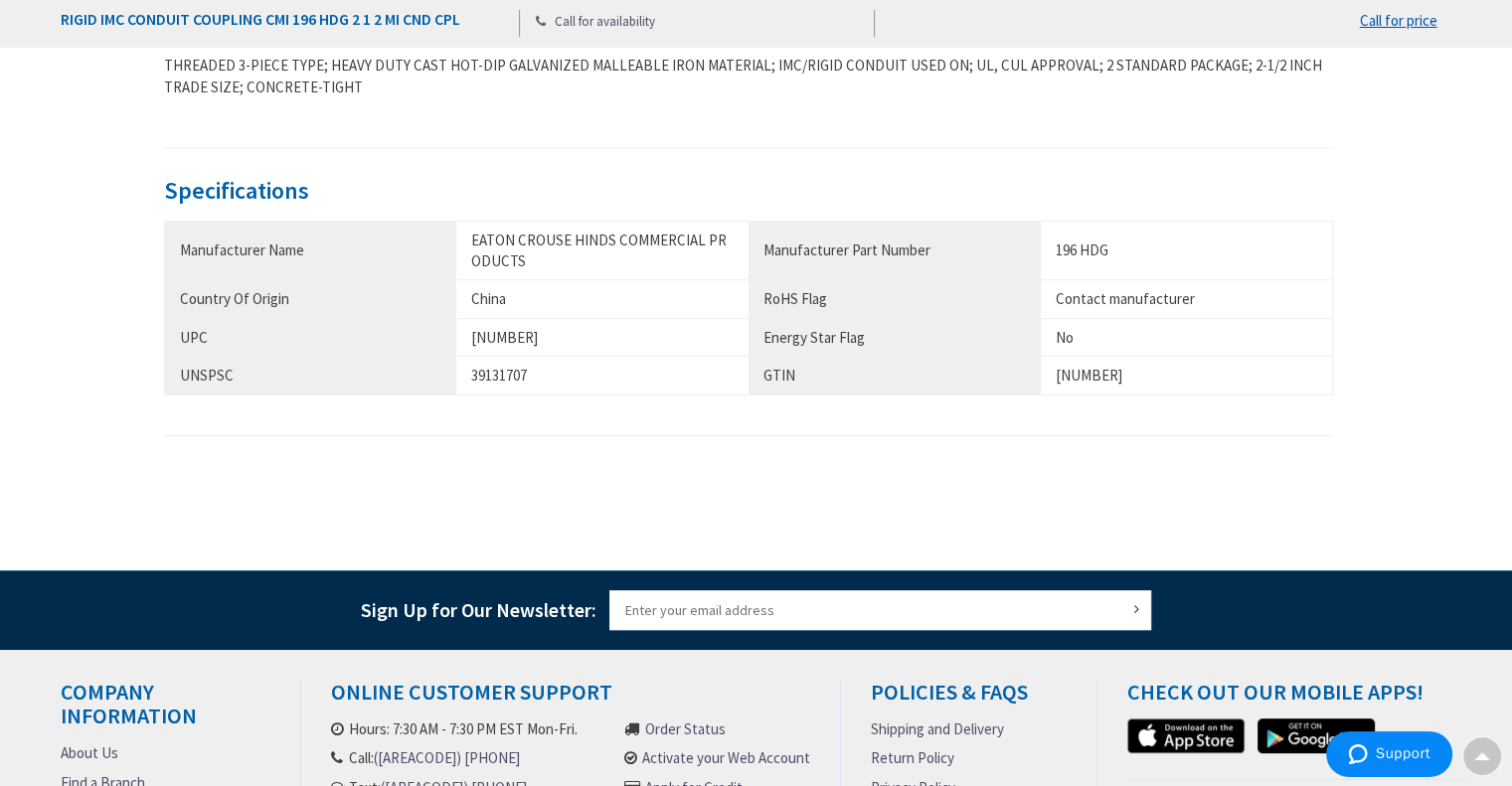 drag, startPoint x: 498, startPoint y: 250, endPoint x: 986, endPoint y: 228, distance: 488.4956 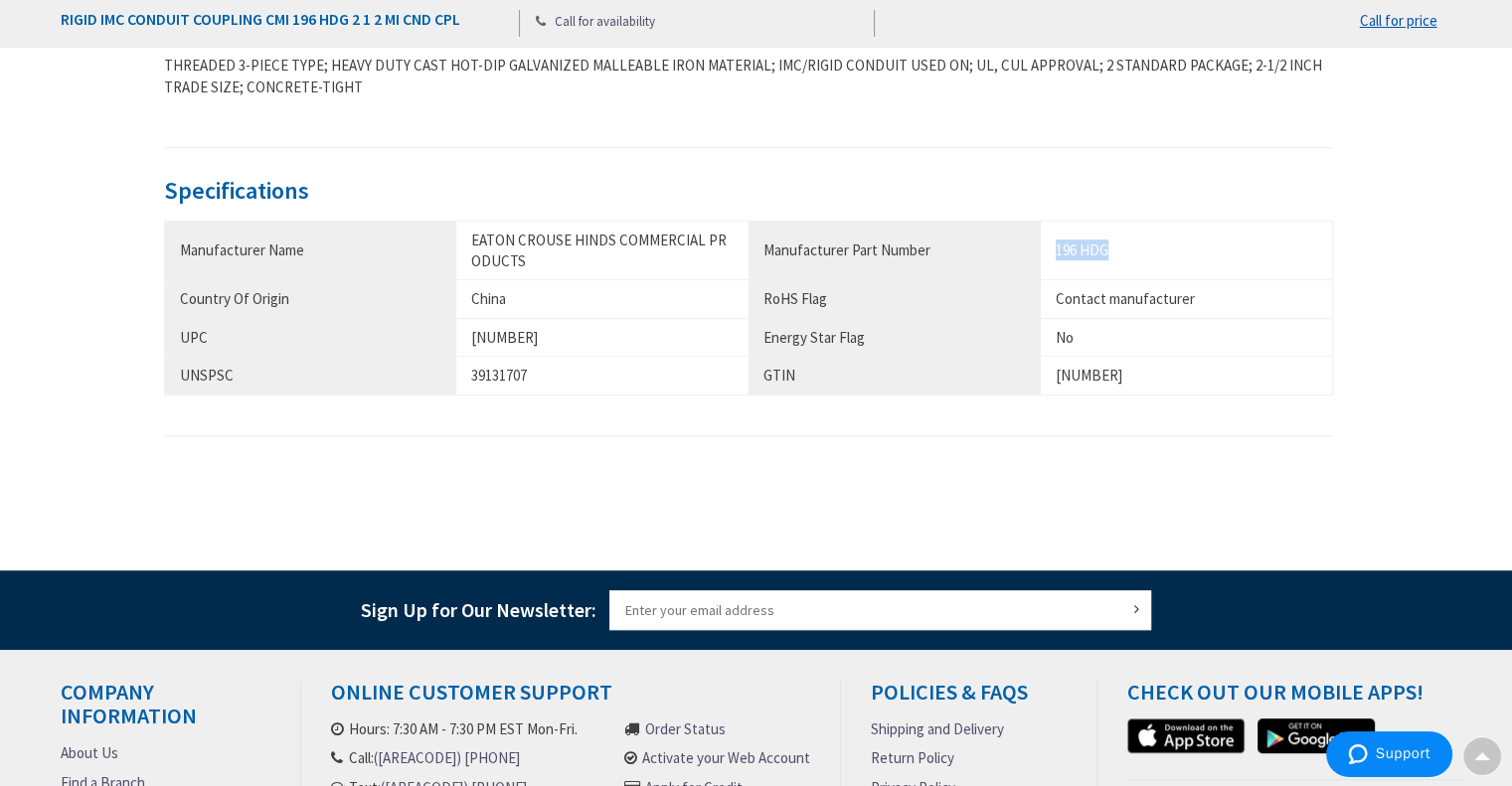 drag, startPoint x: 1139, startPoint y: 242, endPoint x: 1043, endPoint y: 239, distance: 96.04686 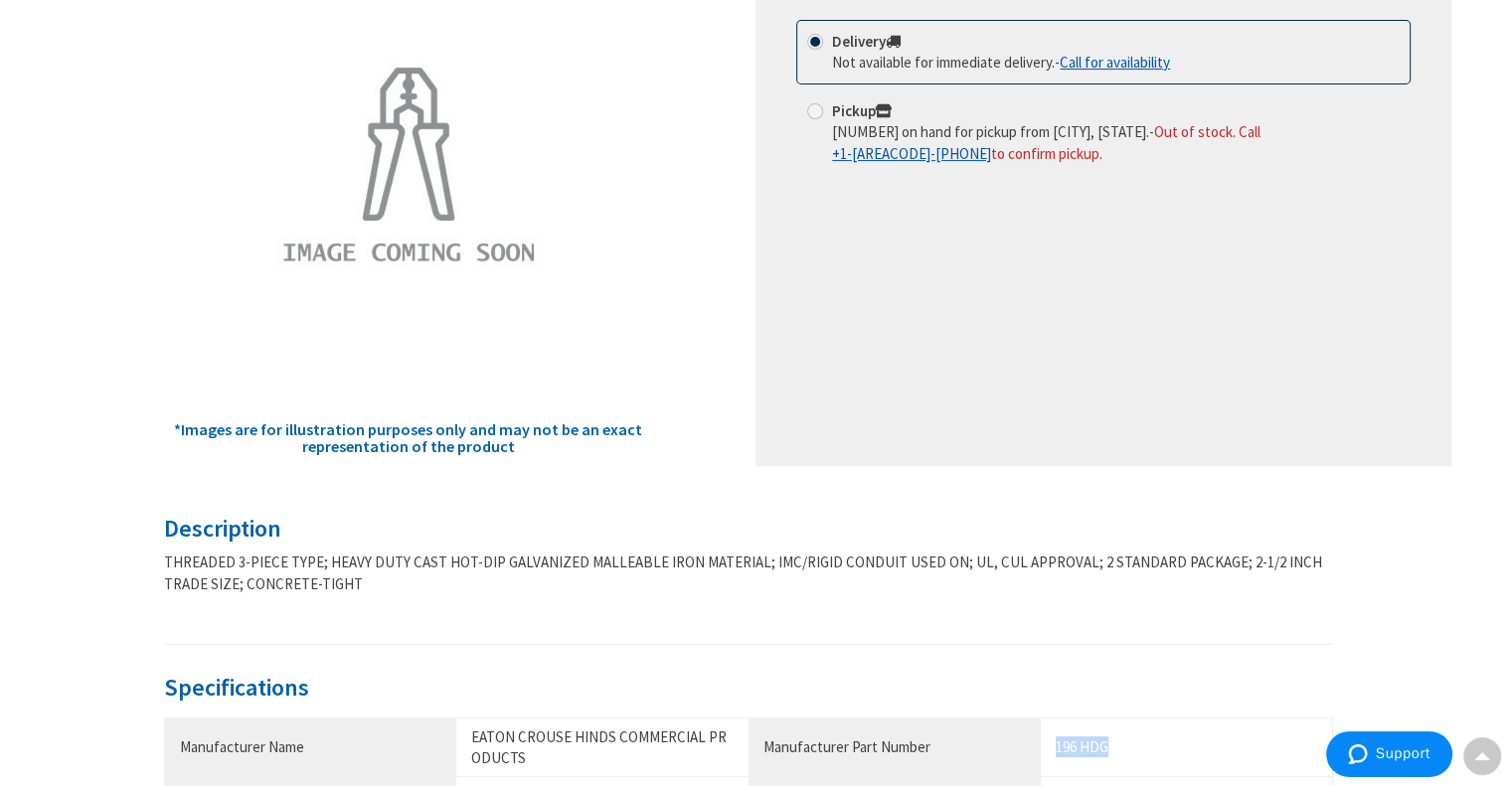 scroll, scrollTop: 0, scrollLeft: 0, axis: both 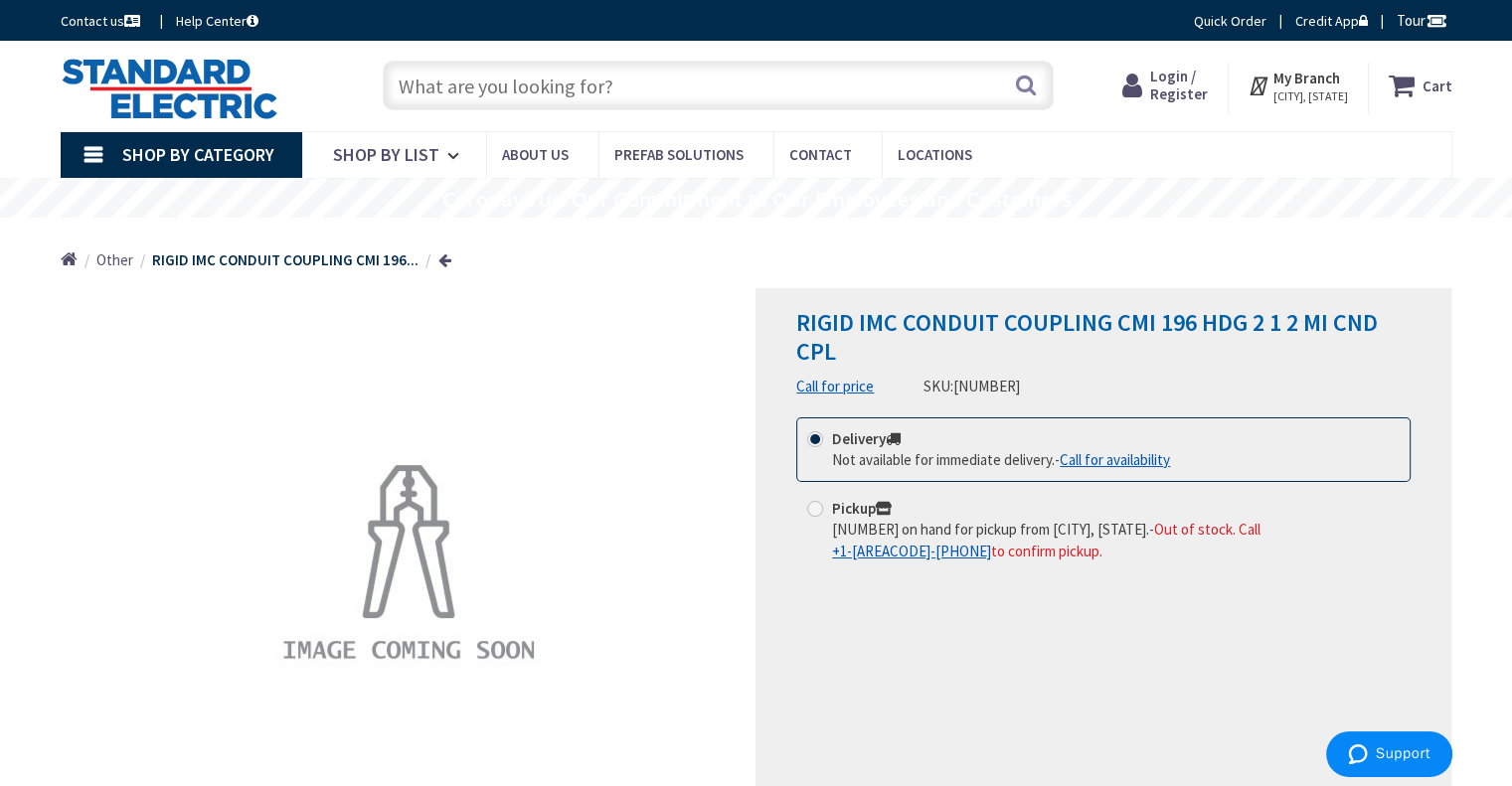 click on "Search" at bounding box center (713, 84) 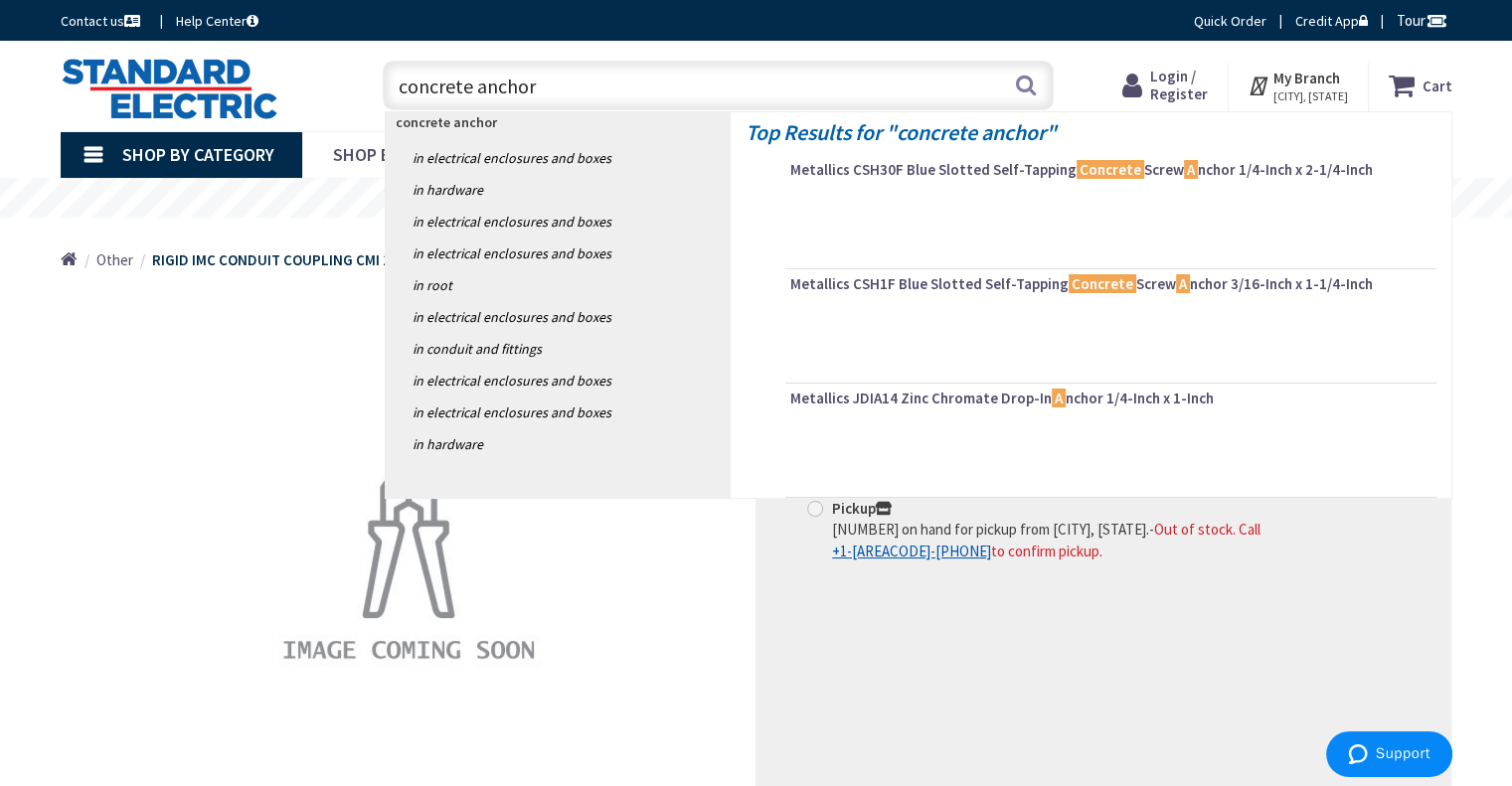 type on "concrete anchors" 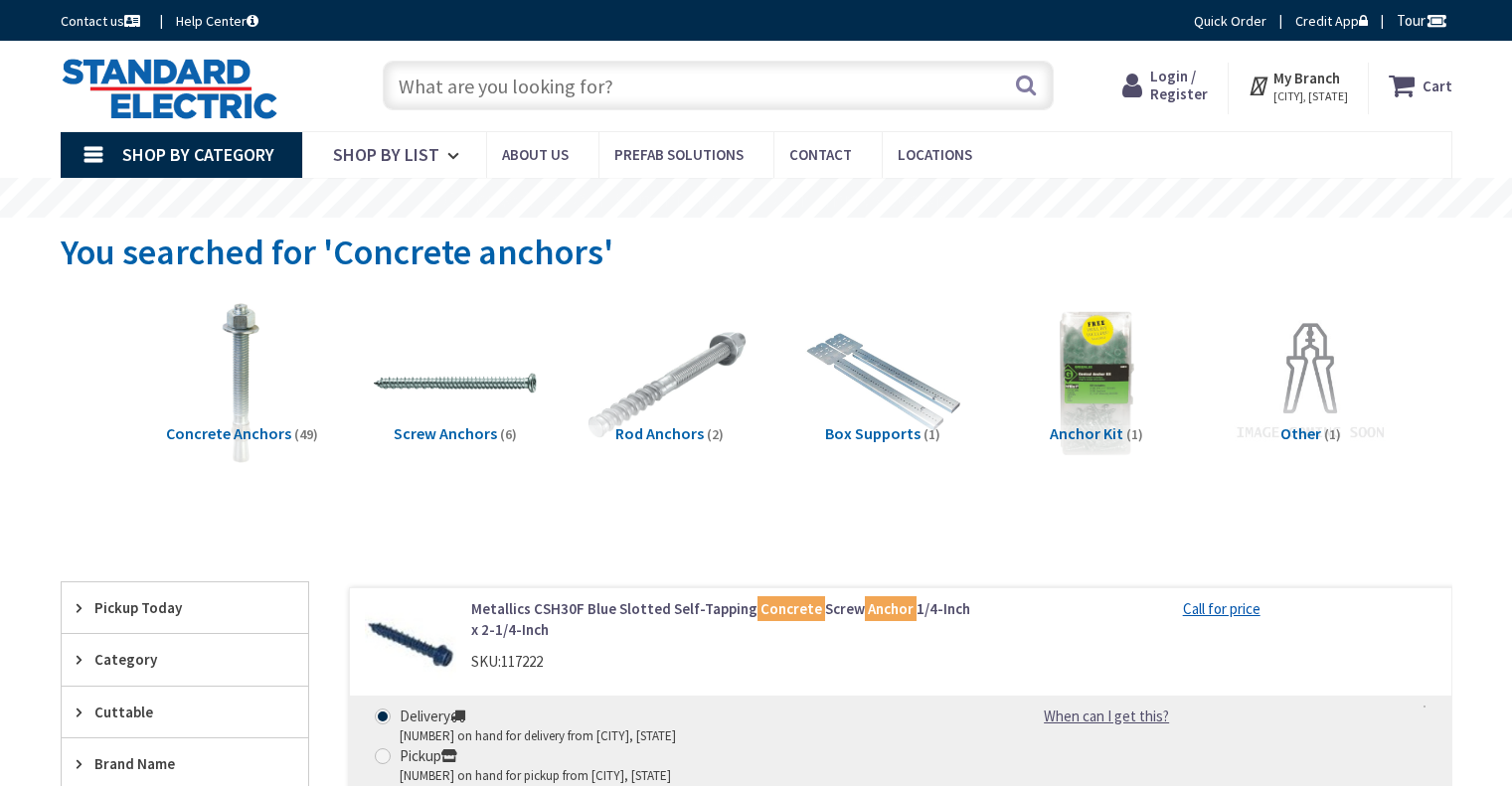 scroll, scrollTop: 0, scrollLeft: 0, axis: both 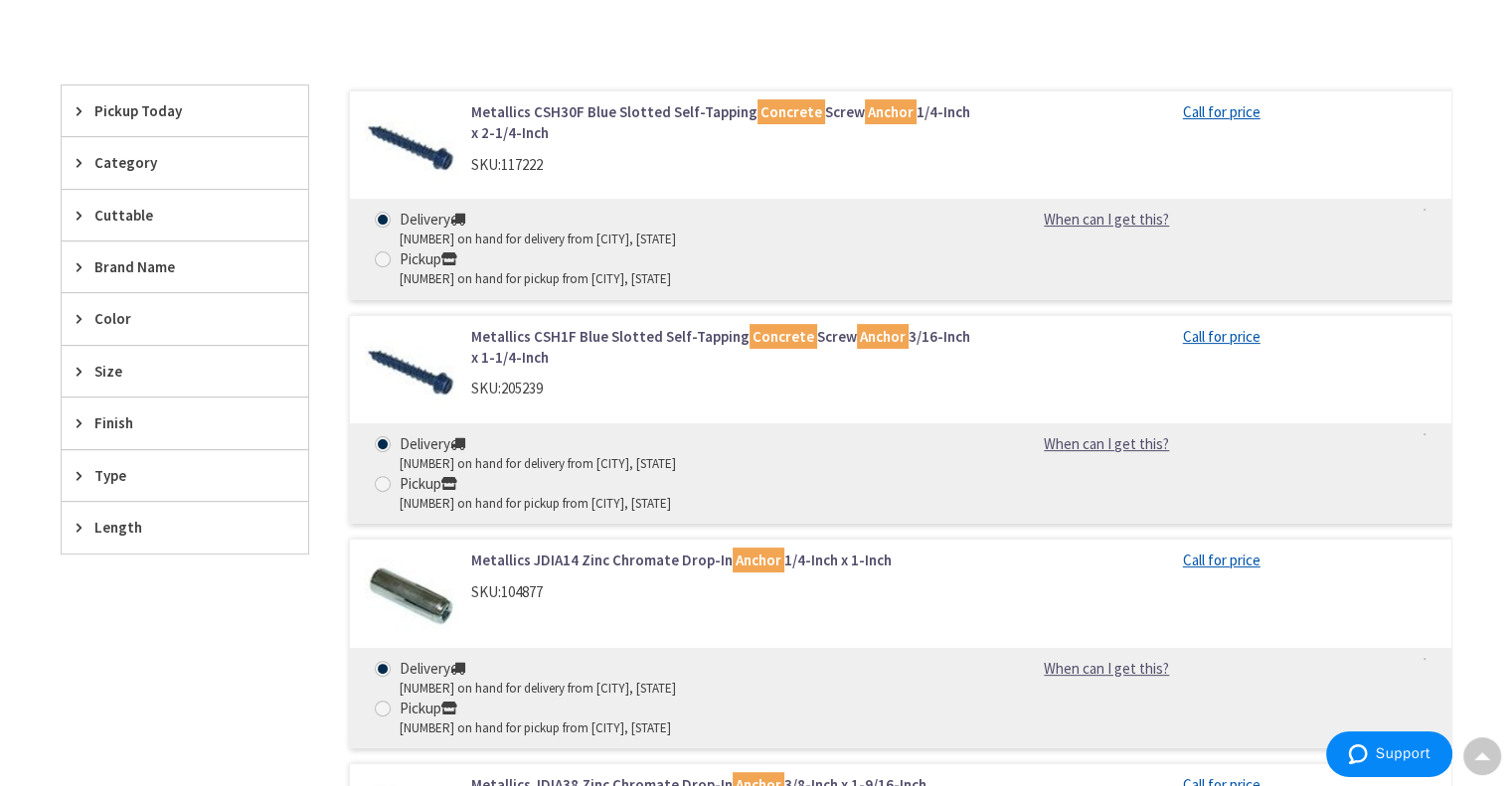 click on "Metallics JDIA38 Zinc Chromate Drop-In  Anchor  3/8-Inch x 1-9/16-Inch" at bounding box center [724, 784] 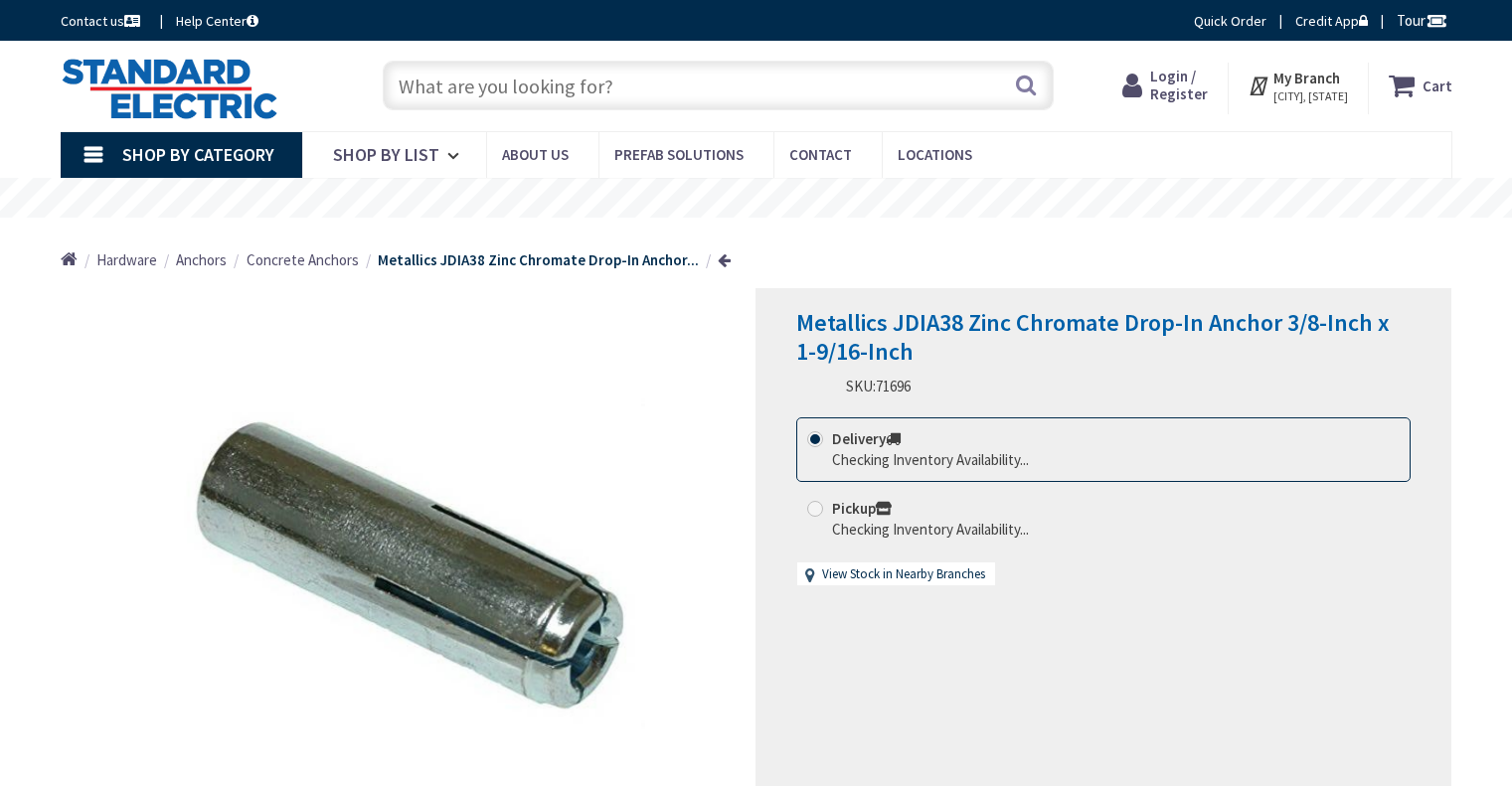 scroll, scrollTop: 0, scrollLeft: 0, axis: both 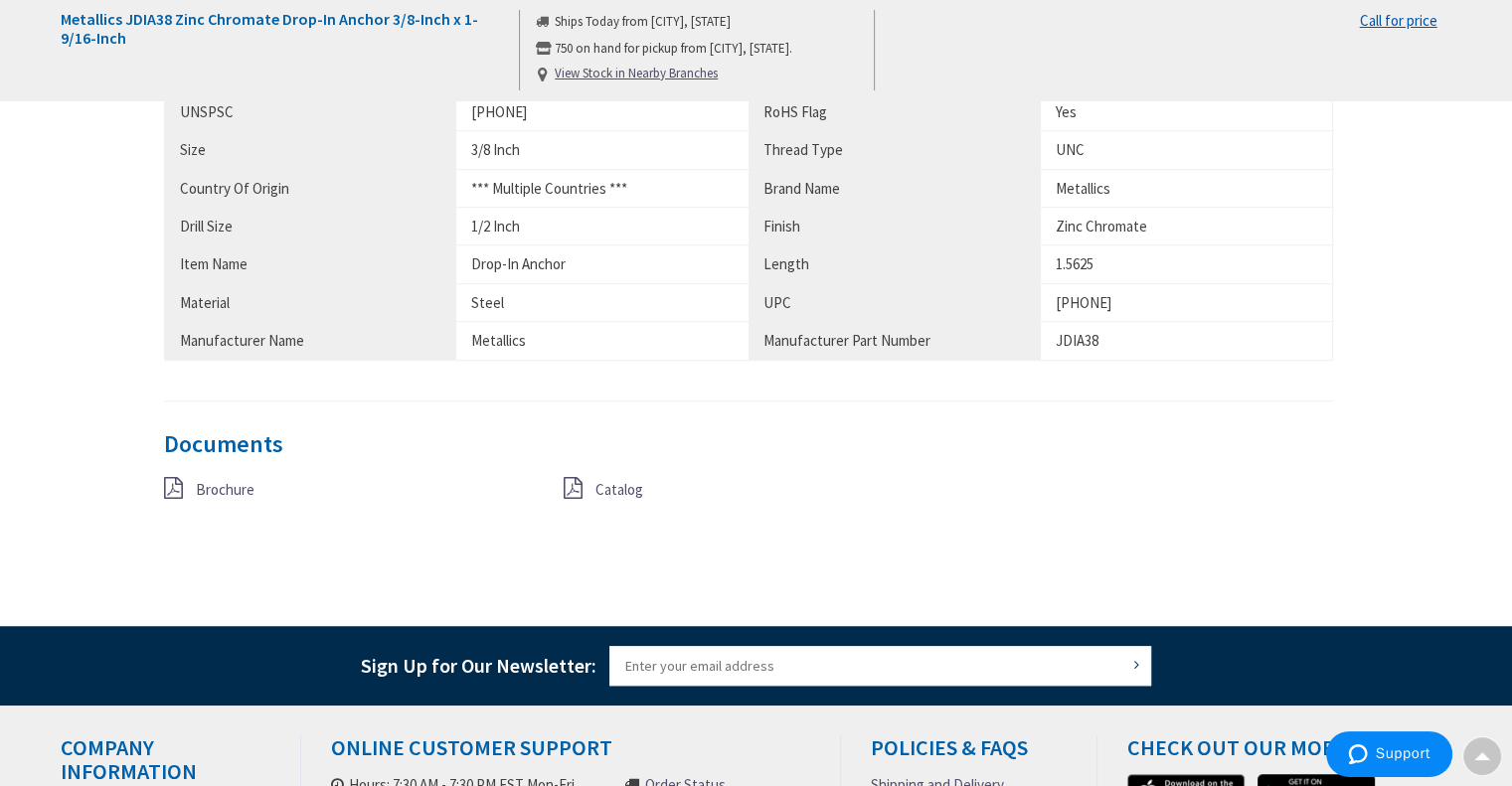 click on "Brochure" at bounding box center (225, 489) 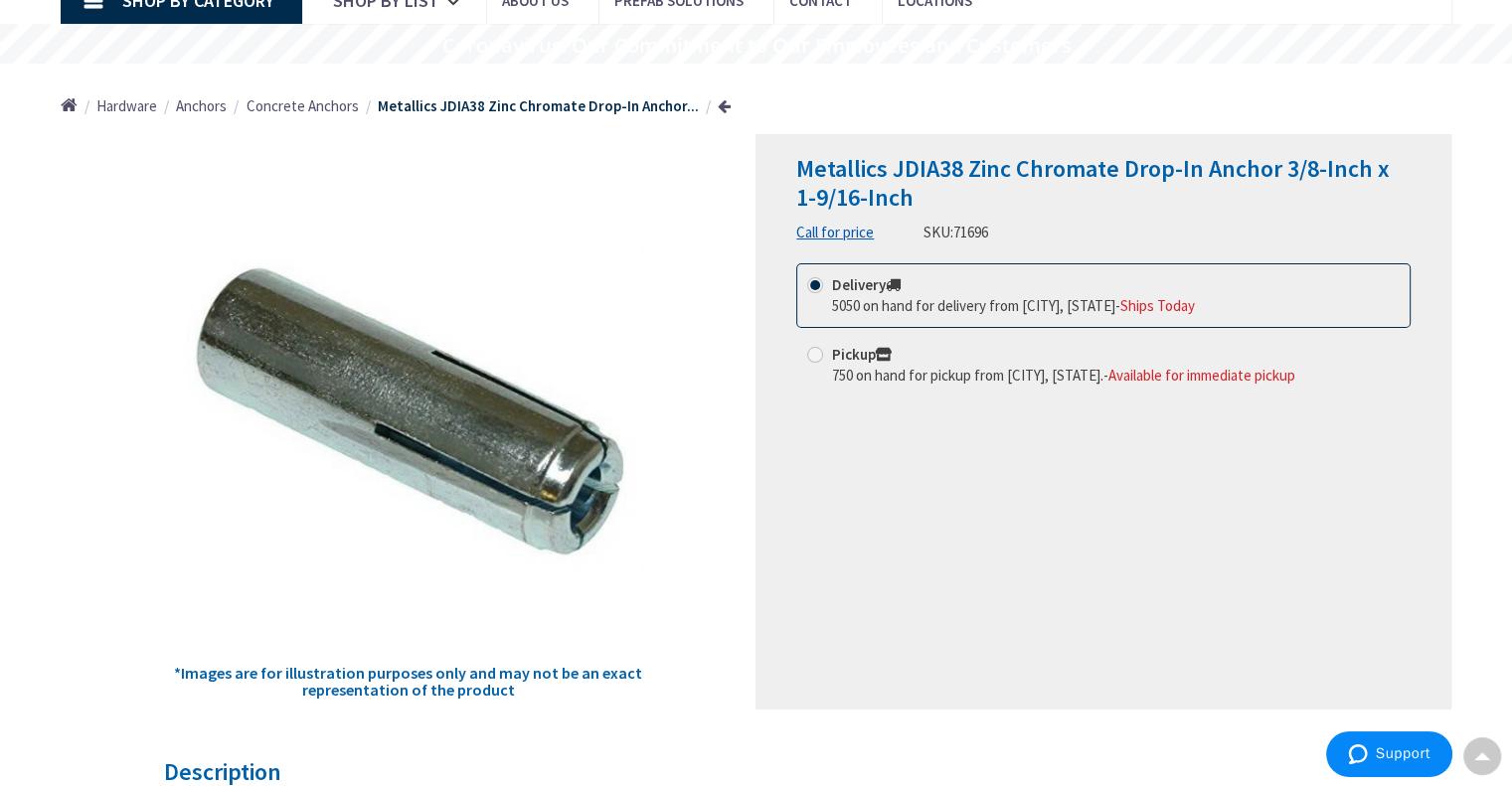 scroll, scrollTop: 0, scrollLeft: 0, axis: both 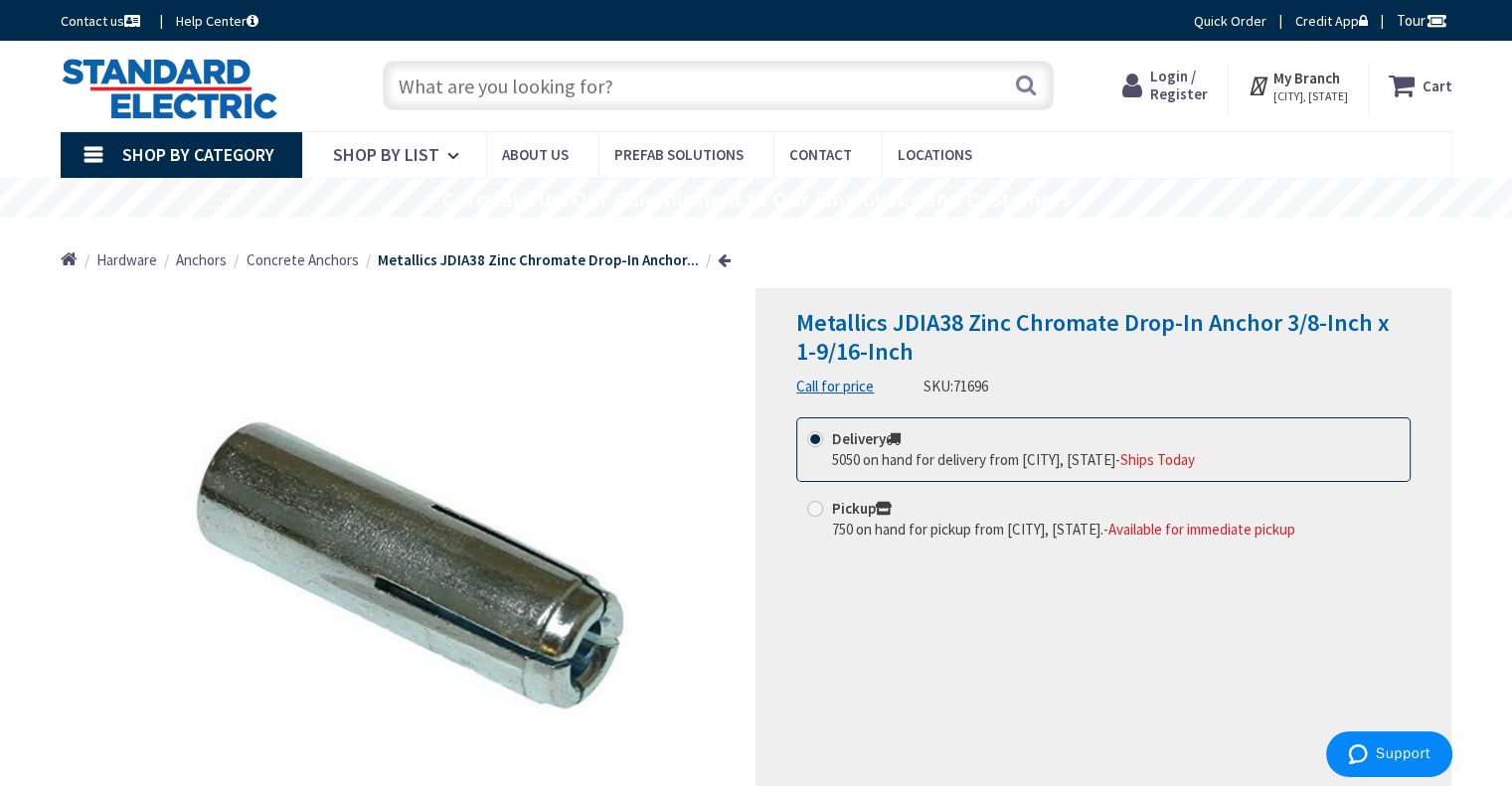 click at bounding box center [718, 85] 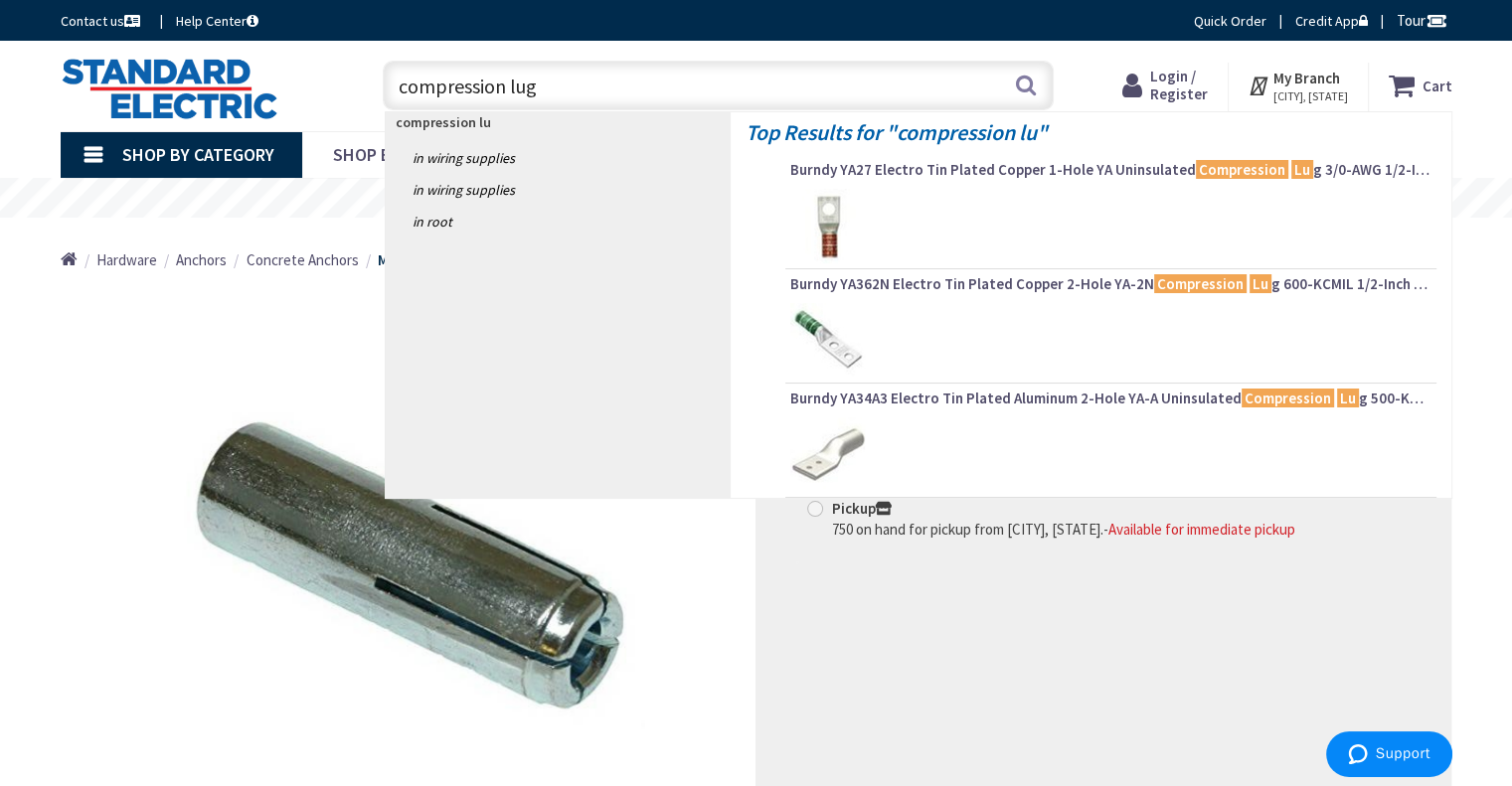 type on "compression lugs" 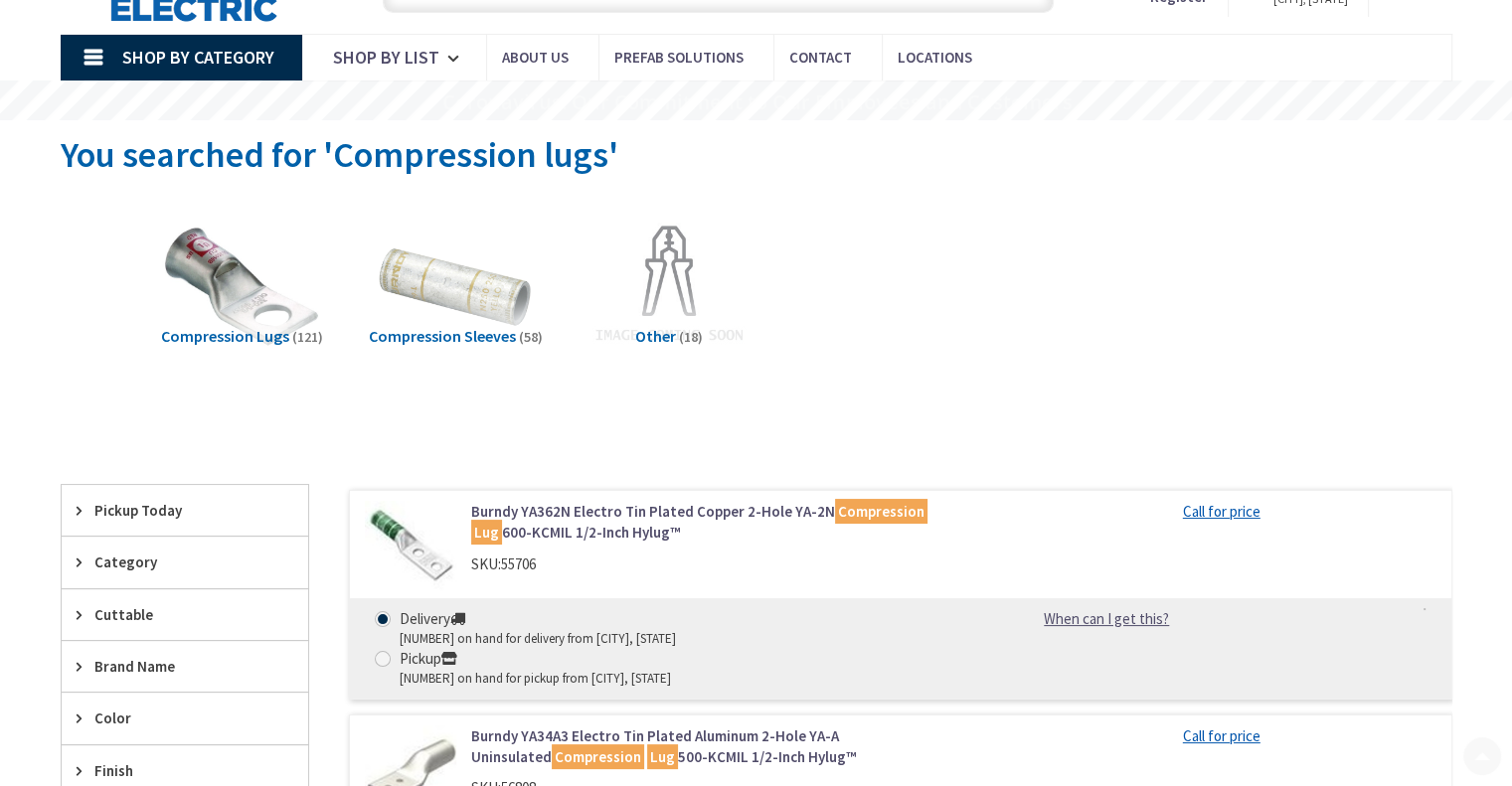 scroll, scrollTop: 199, scrollLeft: 0, axis: vertical 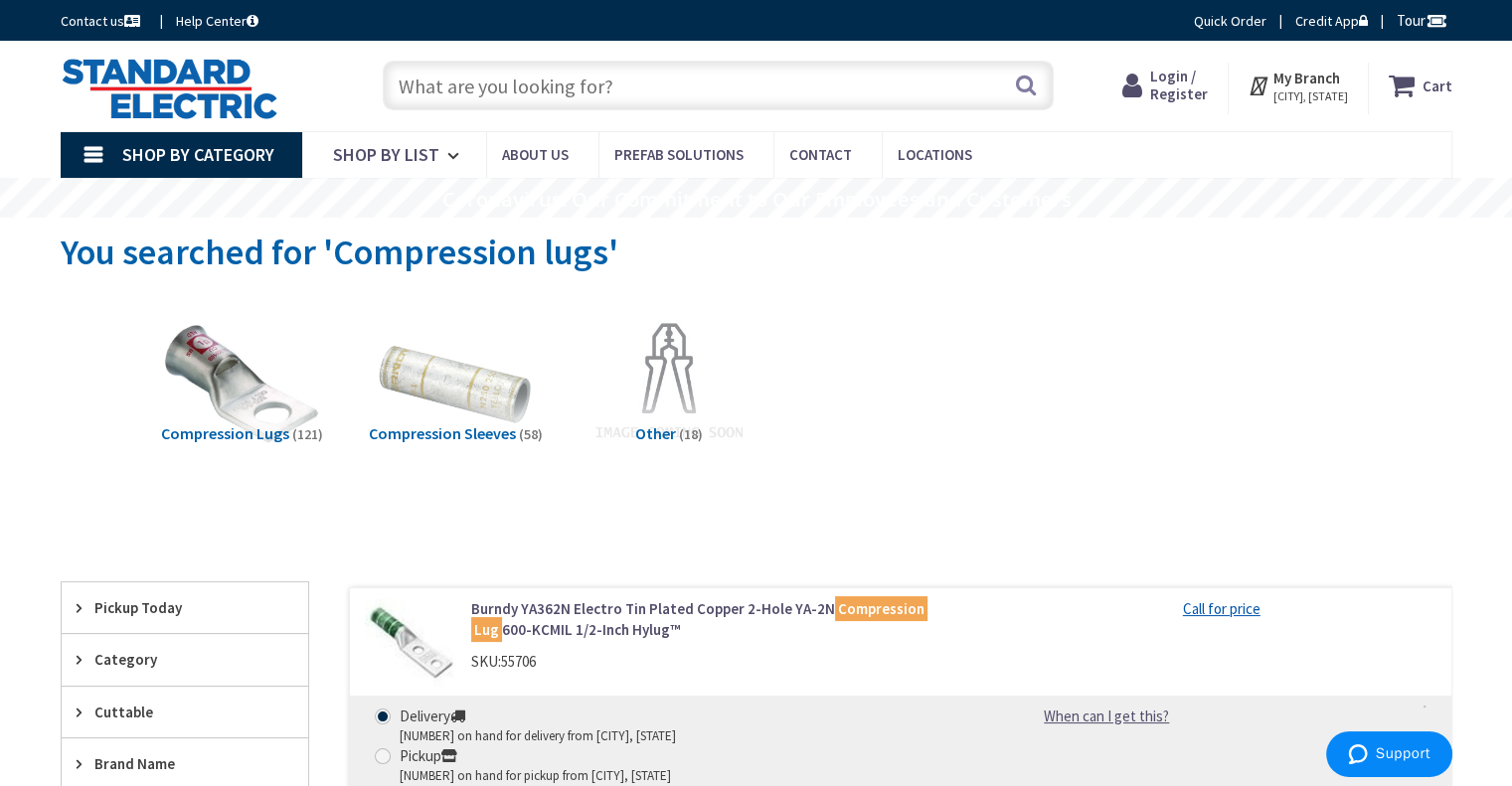 click at bounding box center [718, 85] 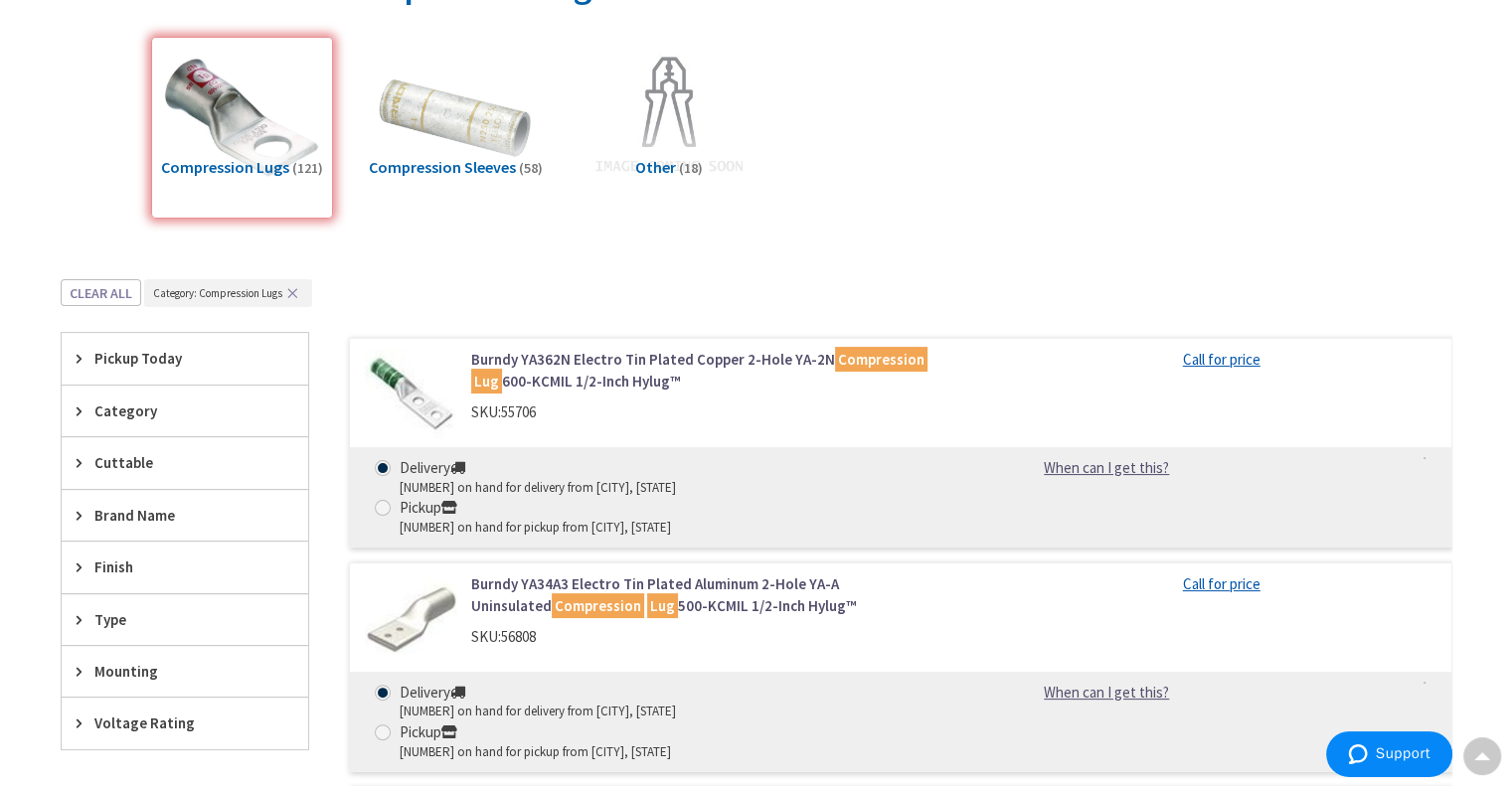 scroll, scrollTop: 0, scrollLeft: 0, axis: both 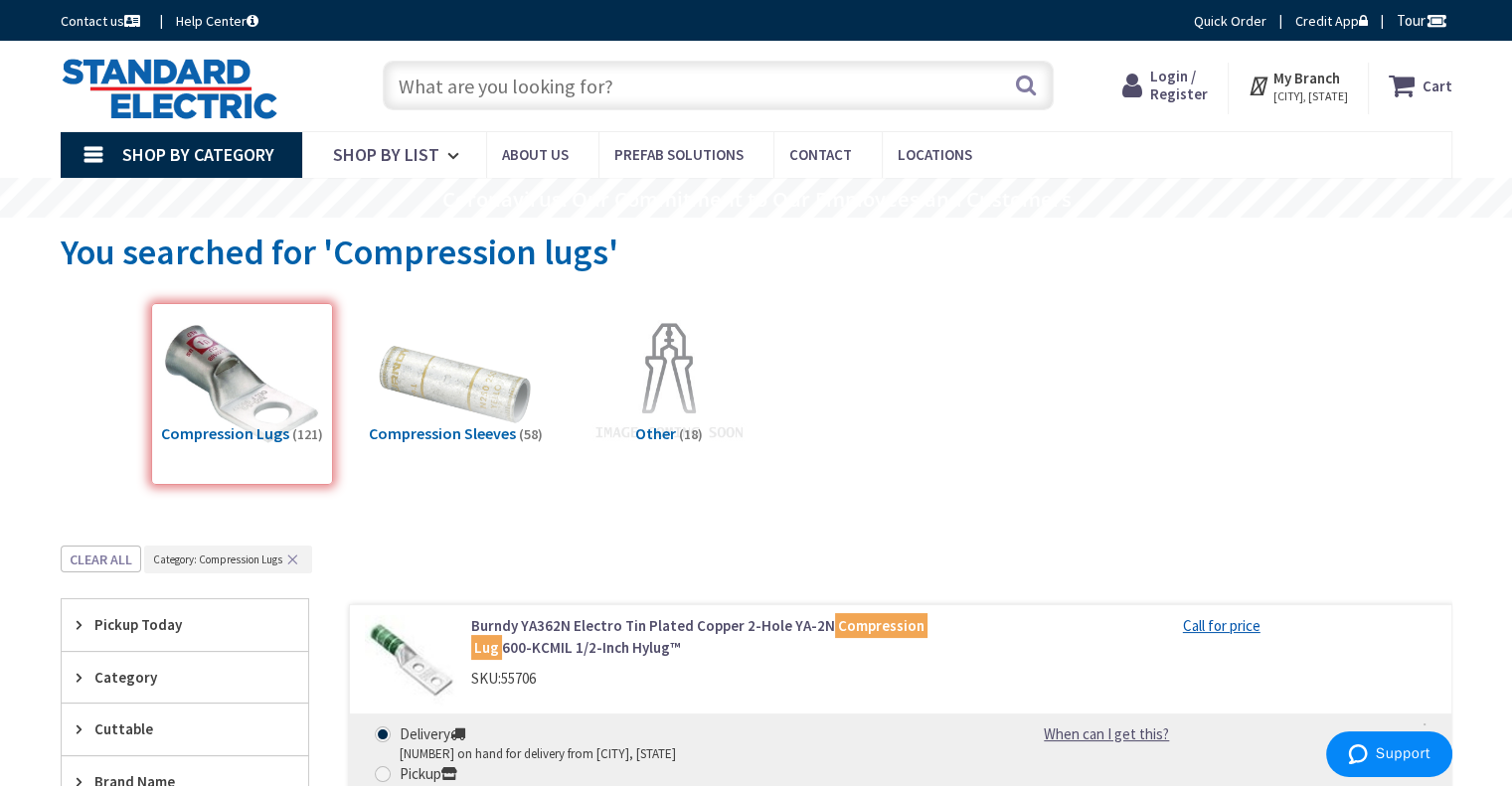 click at bounding box center (718, 85) 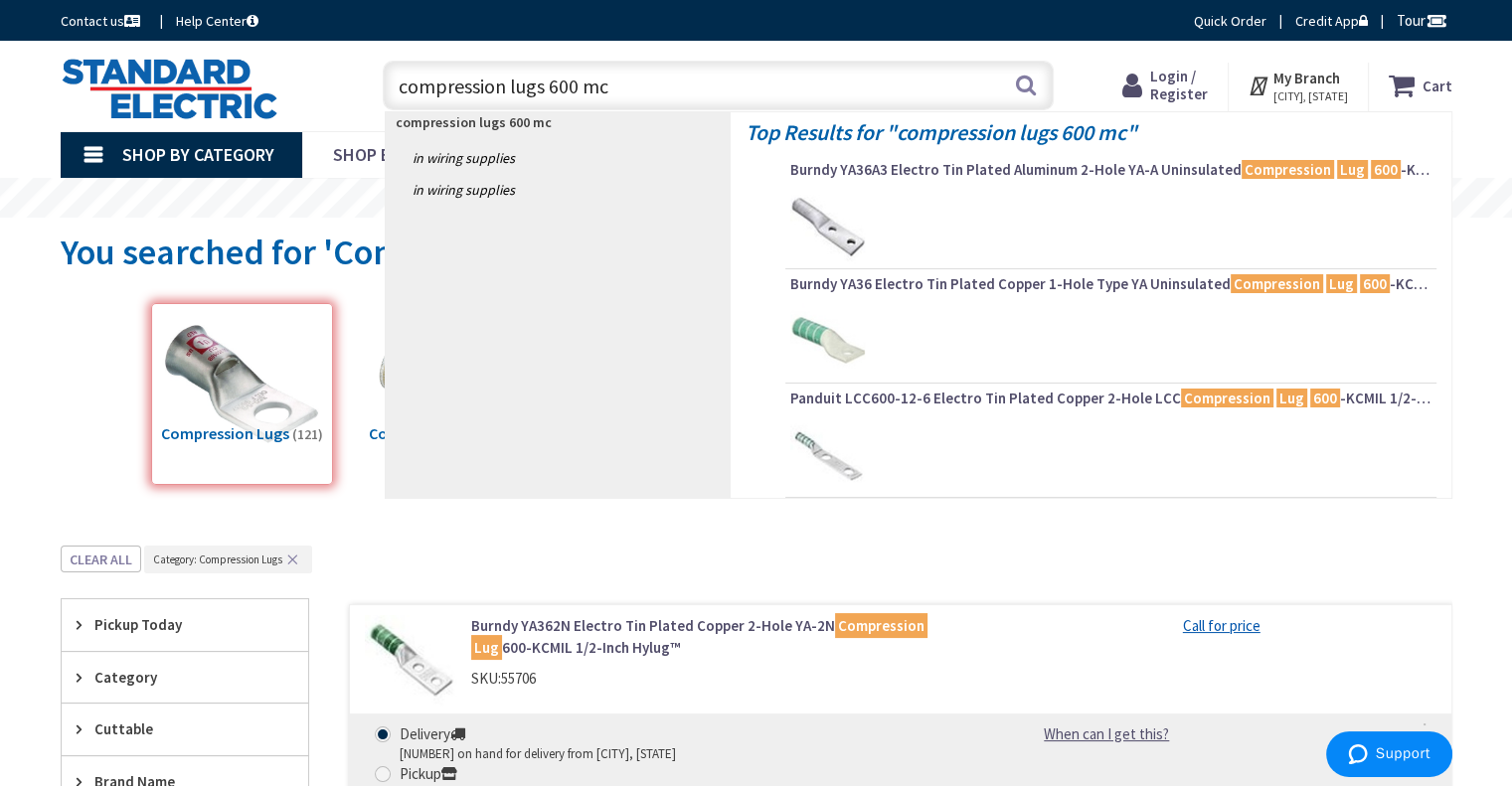 type on "compression lugs 600 mcm" 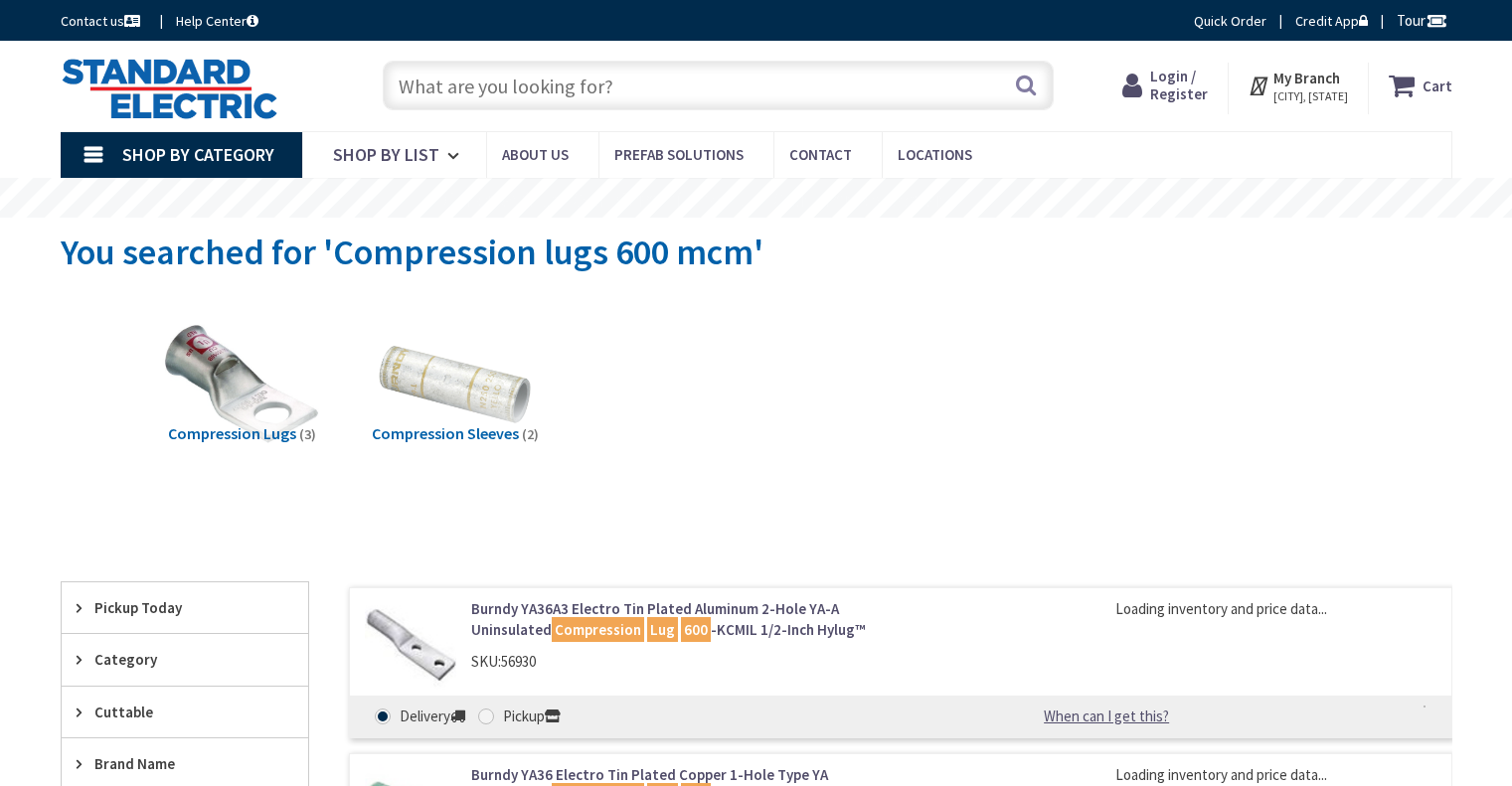 scroll, scrollTop: 0, scrollLeft: 0, axis: both 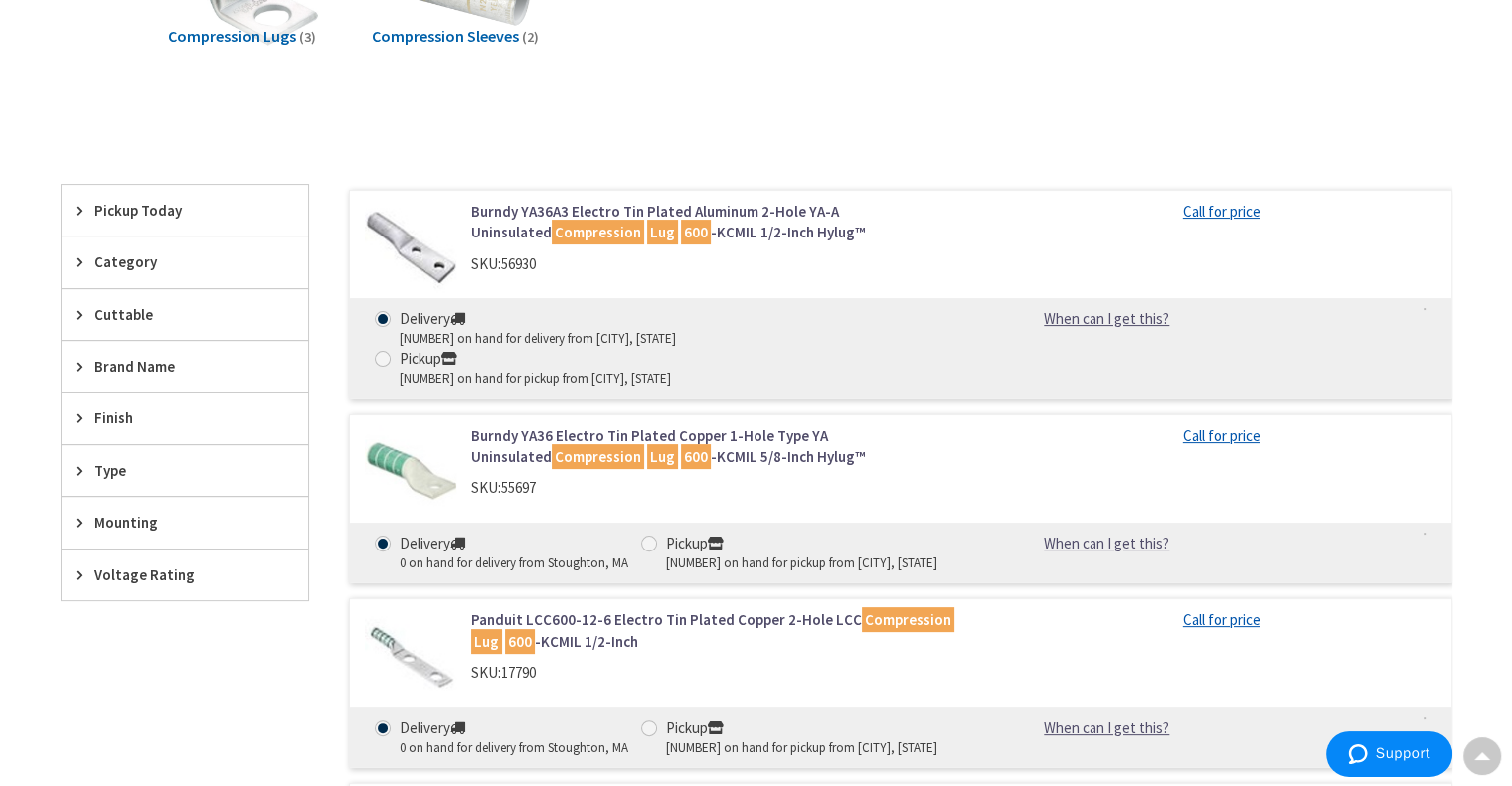 click on "Burndy YA36 Electro Tin Plated Copper 1-Hole Type YA Uninsulated  Compression   Lug   600 -KCMIL 5/8-Inch Hylug™" at bounding box center (724, 446) 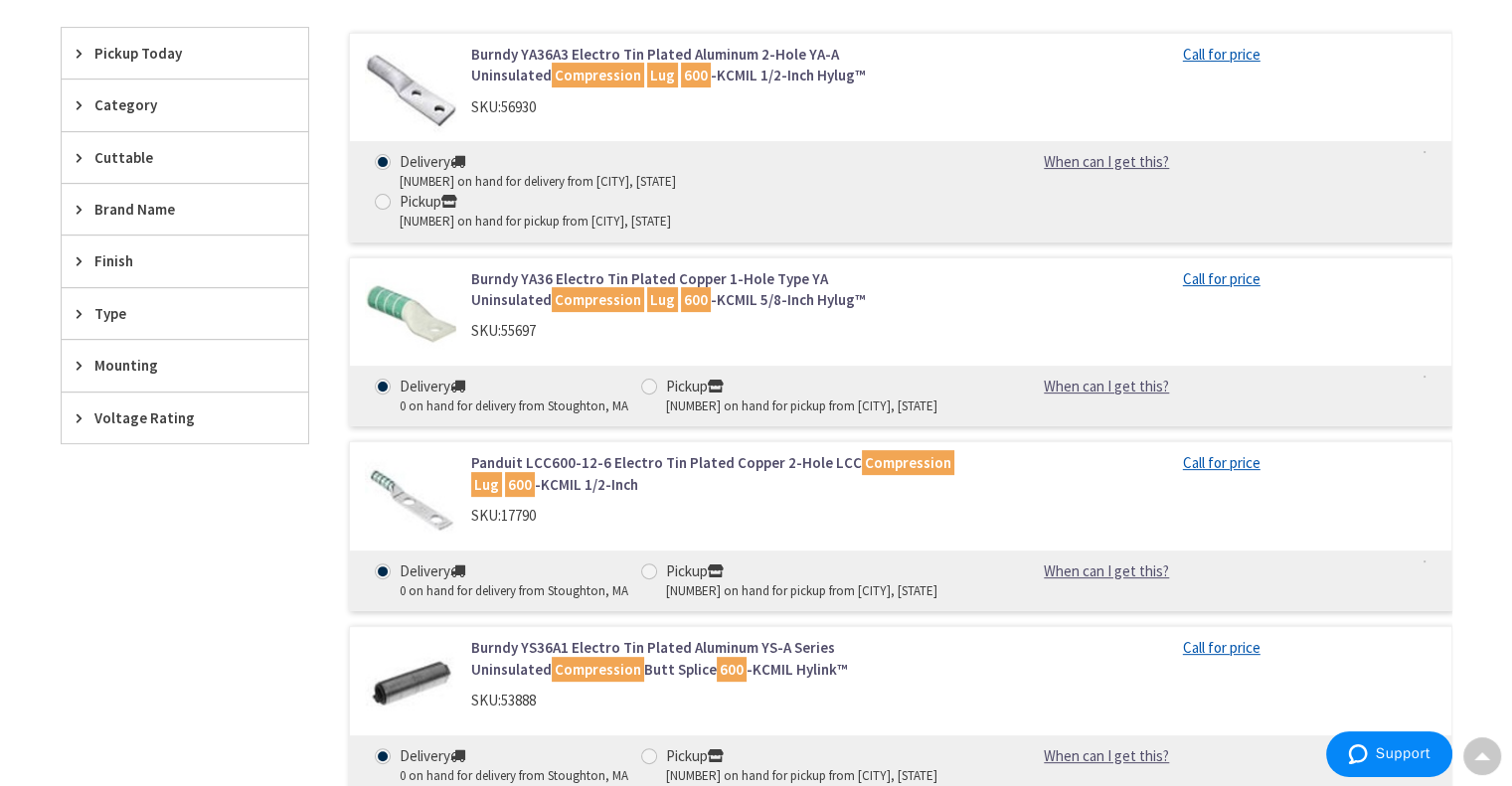 scroll, scrollTop: 890, scrollLeft: 0, axis: vertical 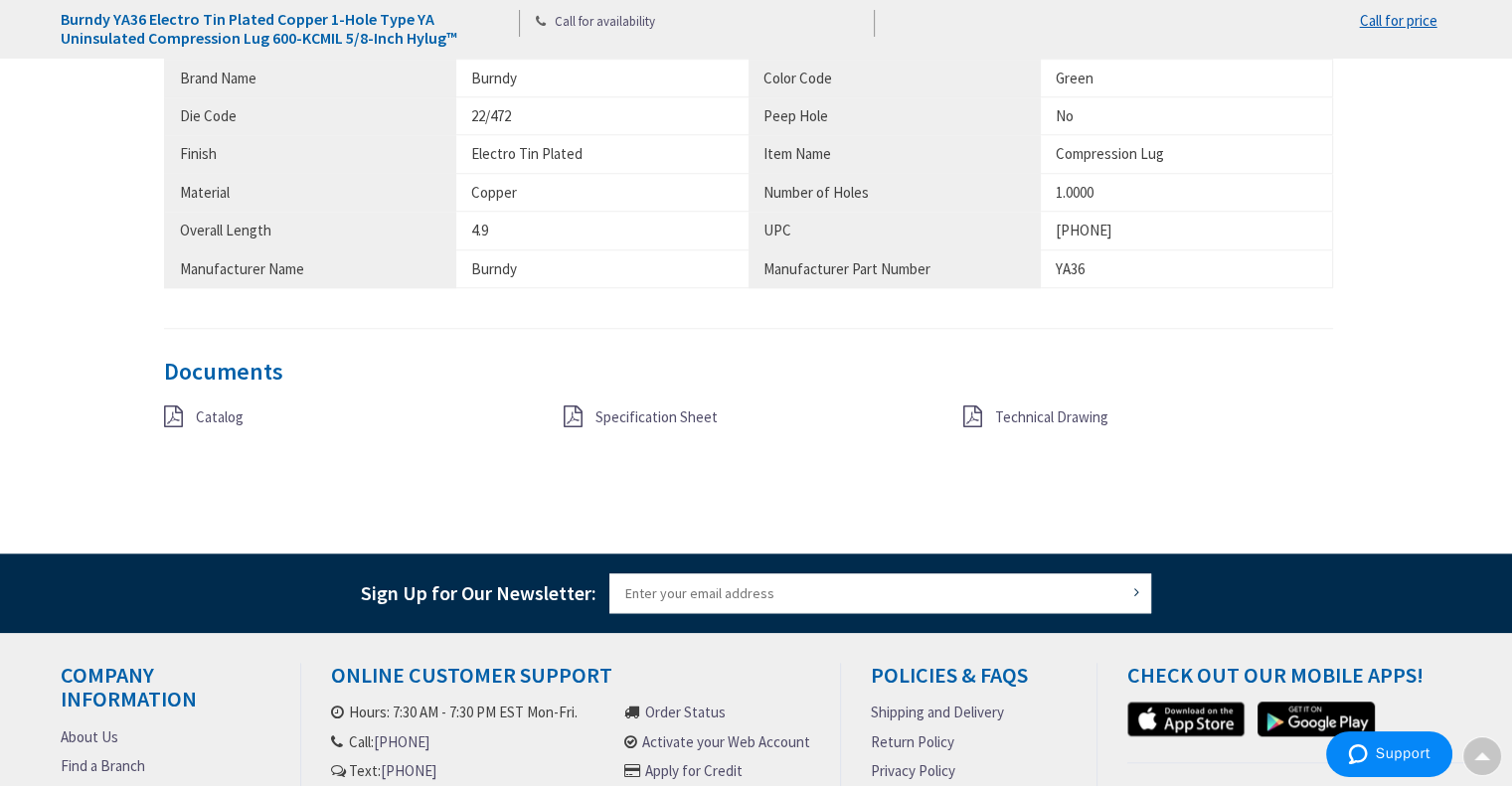 click on "Specification Sheet" at bounding box center (656, 416) 